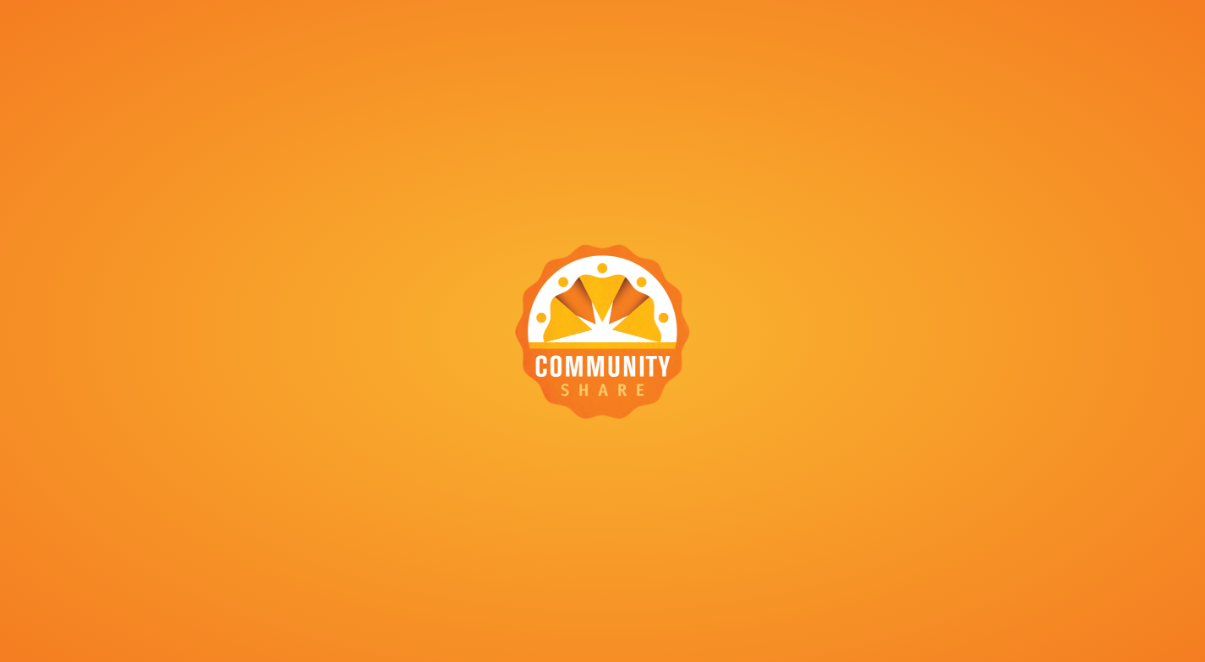 scroll, scrollTop: 0, scrollLeft: 0, axis: both 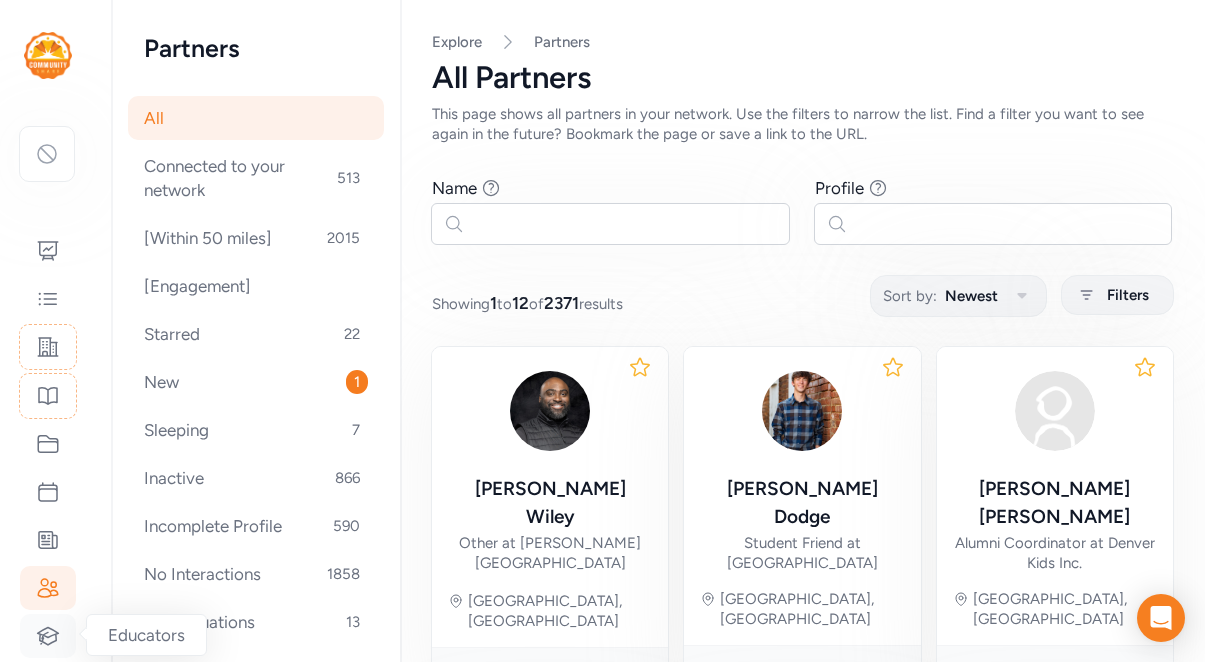 click 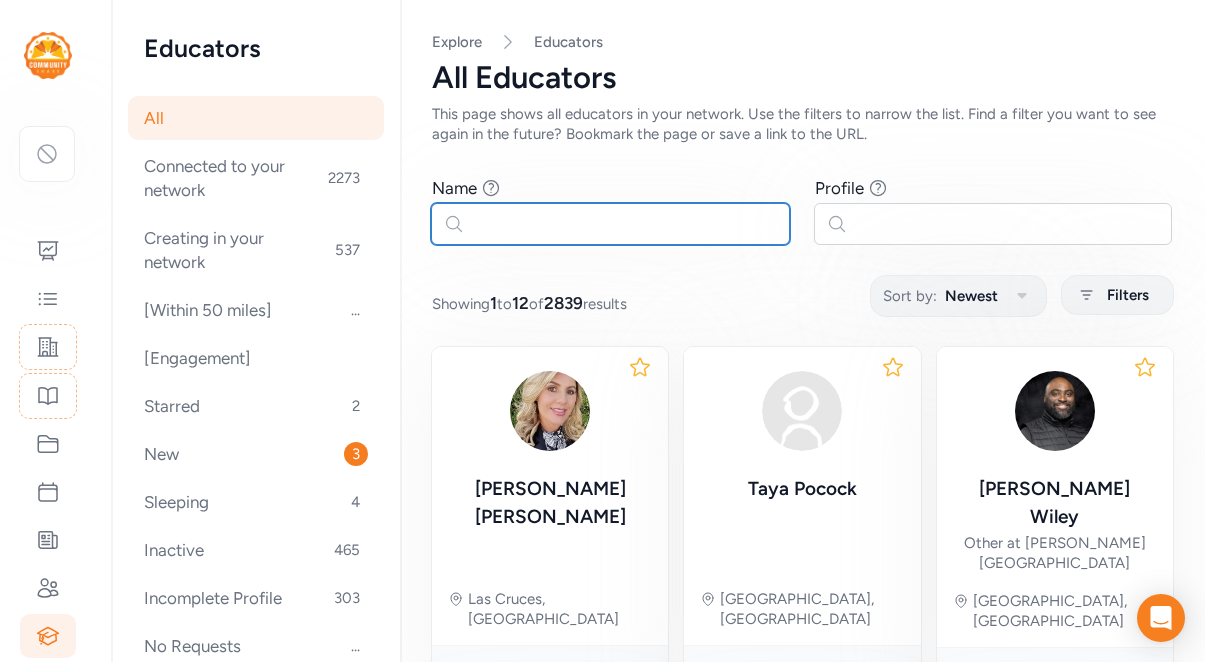 click at bounding box center [610, 224] 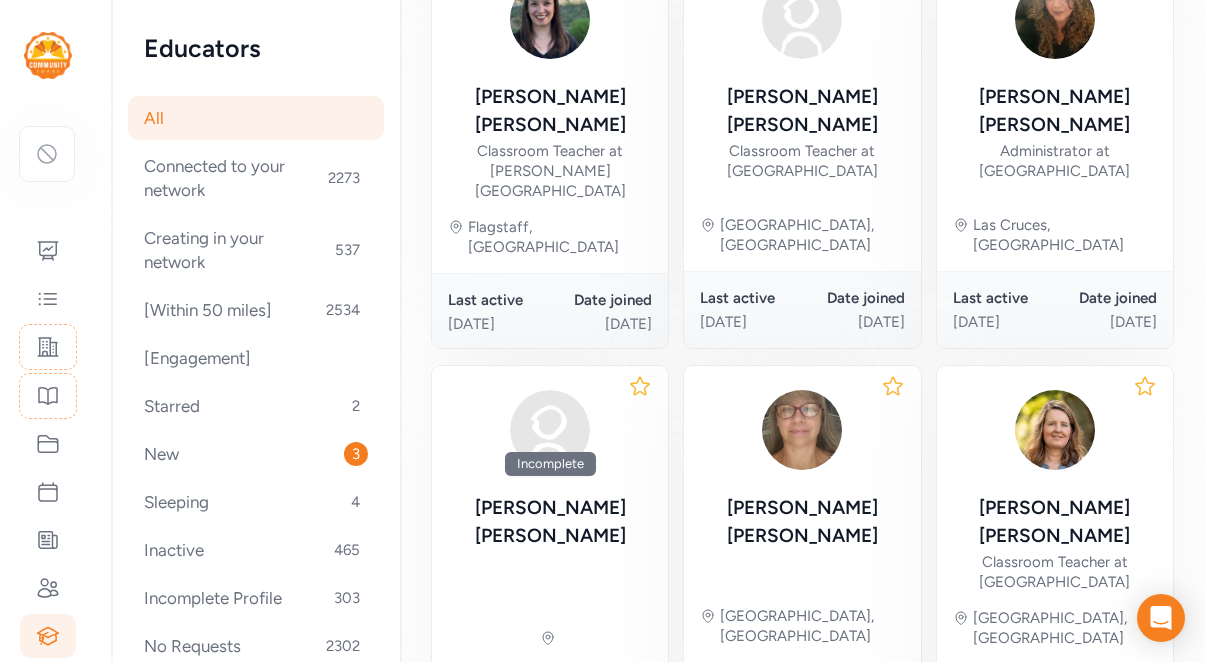 scroll, scrollTop: 1197, scrollLeft: 0, axis: vertical 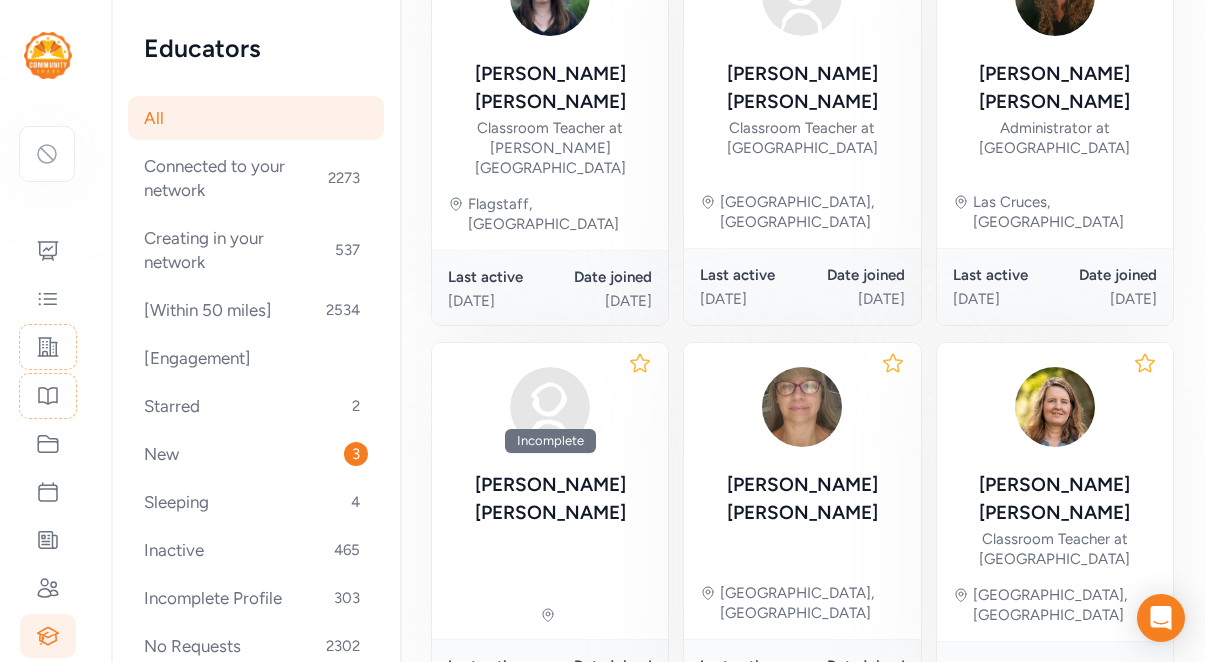 click on "2" at bounding box center (1108, 769) 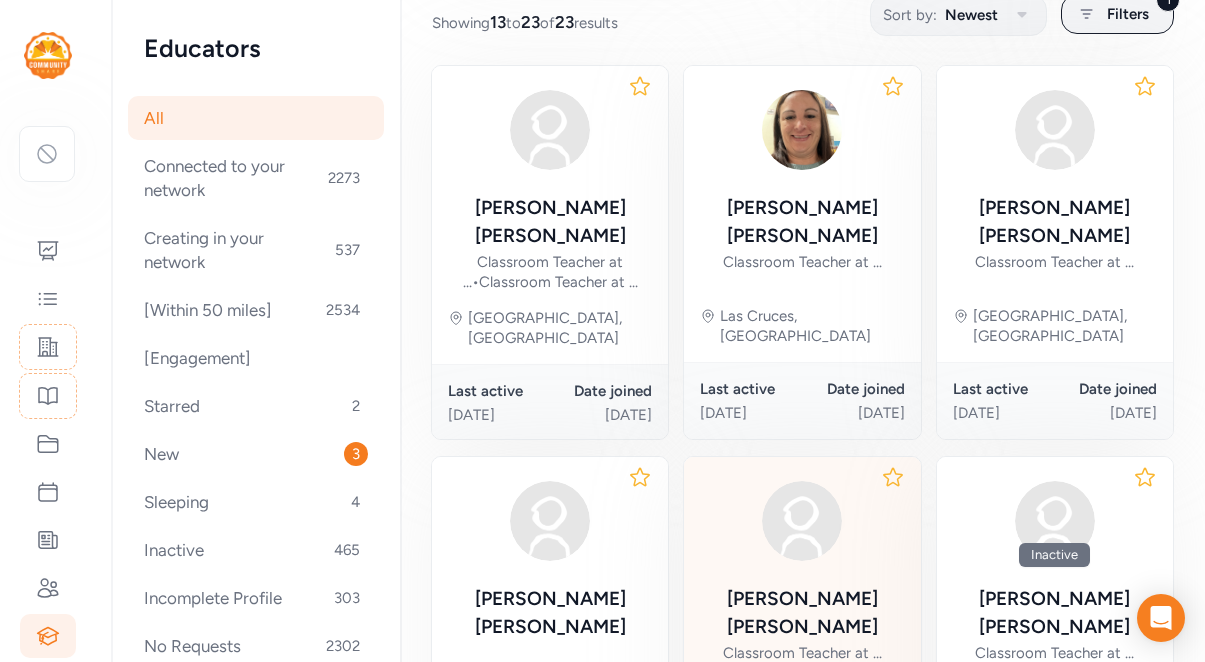 scroll, scrollTop: 282, scrollLeft: 0, axis: vertical 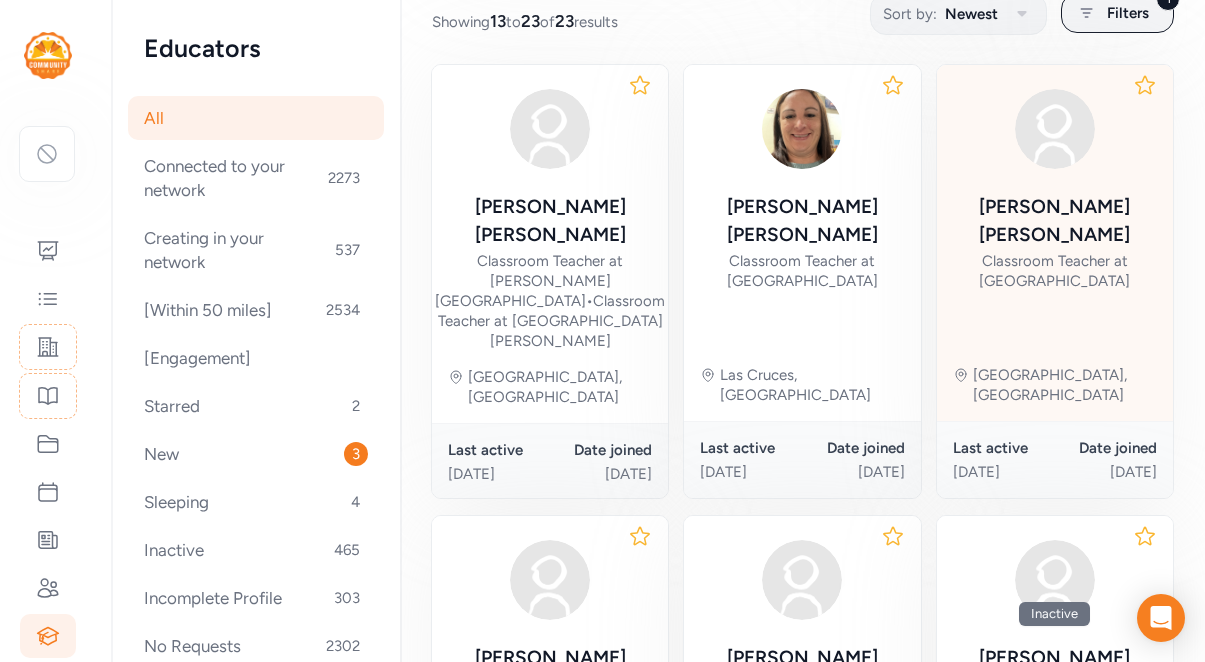 click on "Laura   Mandel" at bounding box center (1055, 221) 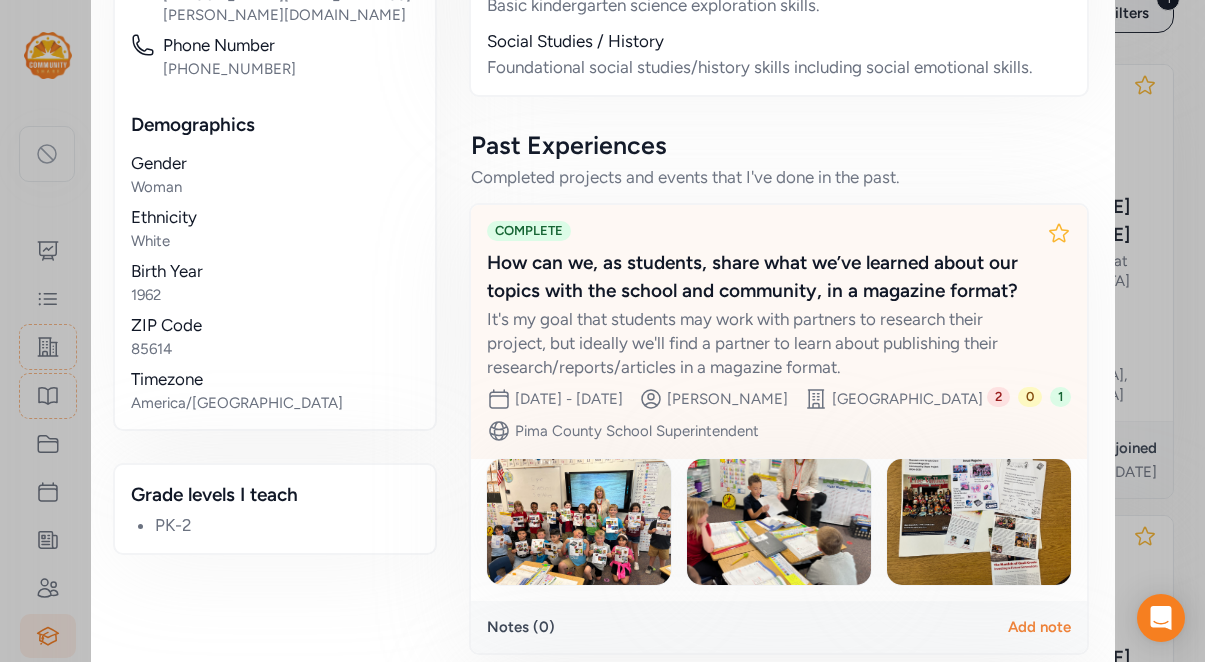 scroll, scrollTop: 1109, scrollLeft: 0, axis: vertical 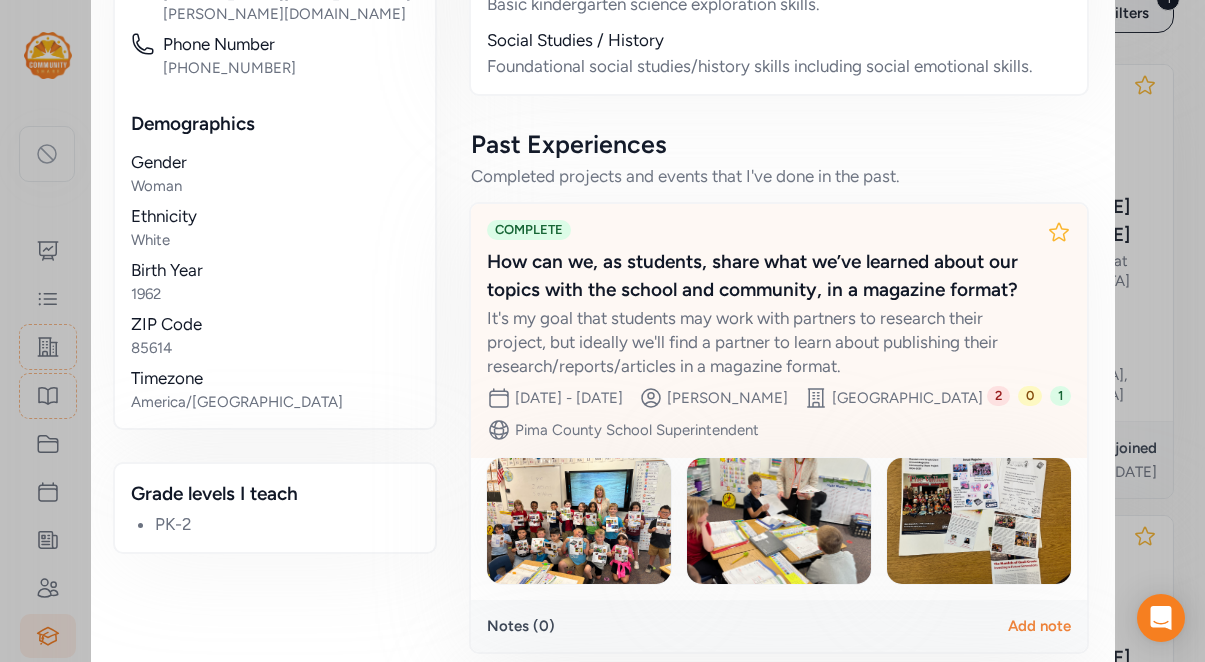 click on "How can we, as students, share what we’ve learned about our topics with the school and community, in a magazine format?" at bounding box center (759, 276) 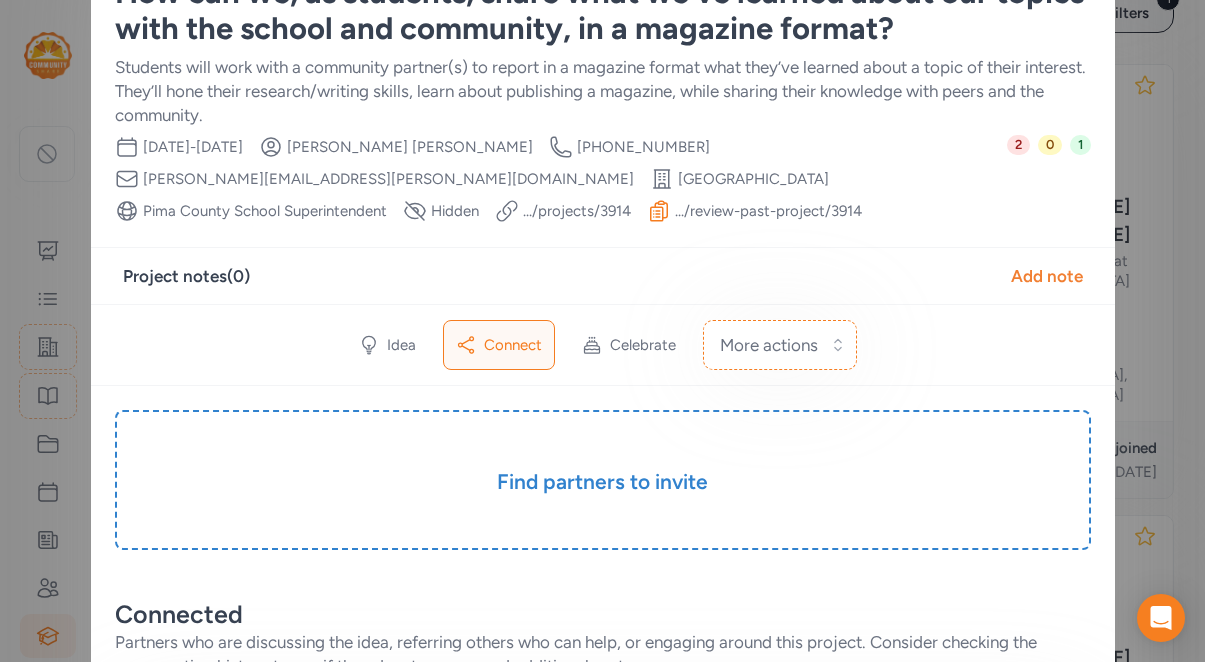 scroll, scrollTop: 0, scrollLeft: 0, axis: both 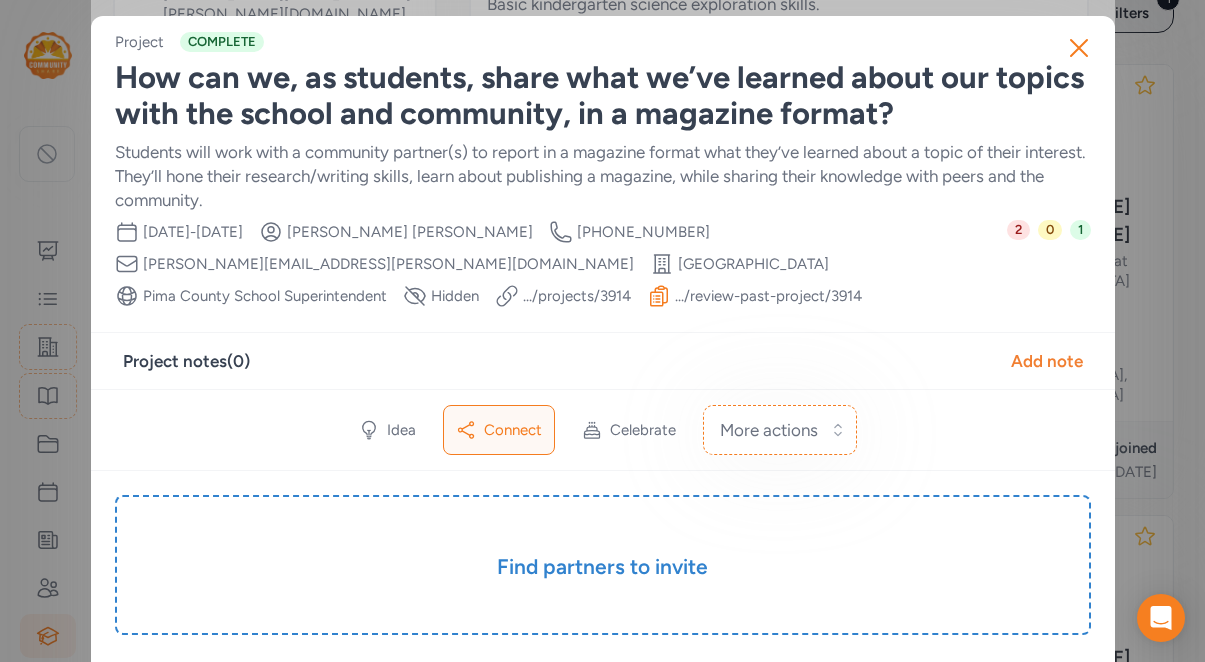 click on ".../review-past-project/ 3914" at bounding box center (768, 296) 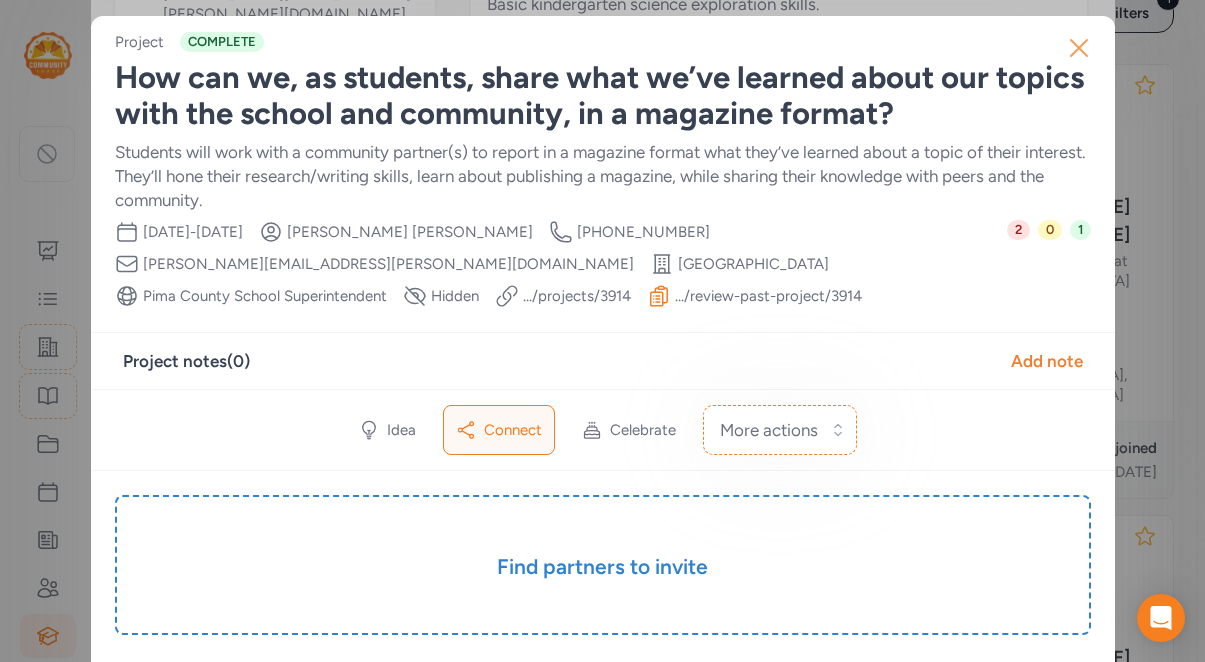 click 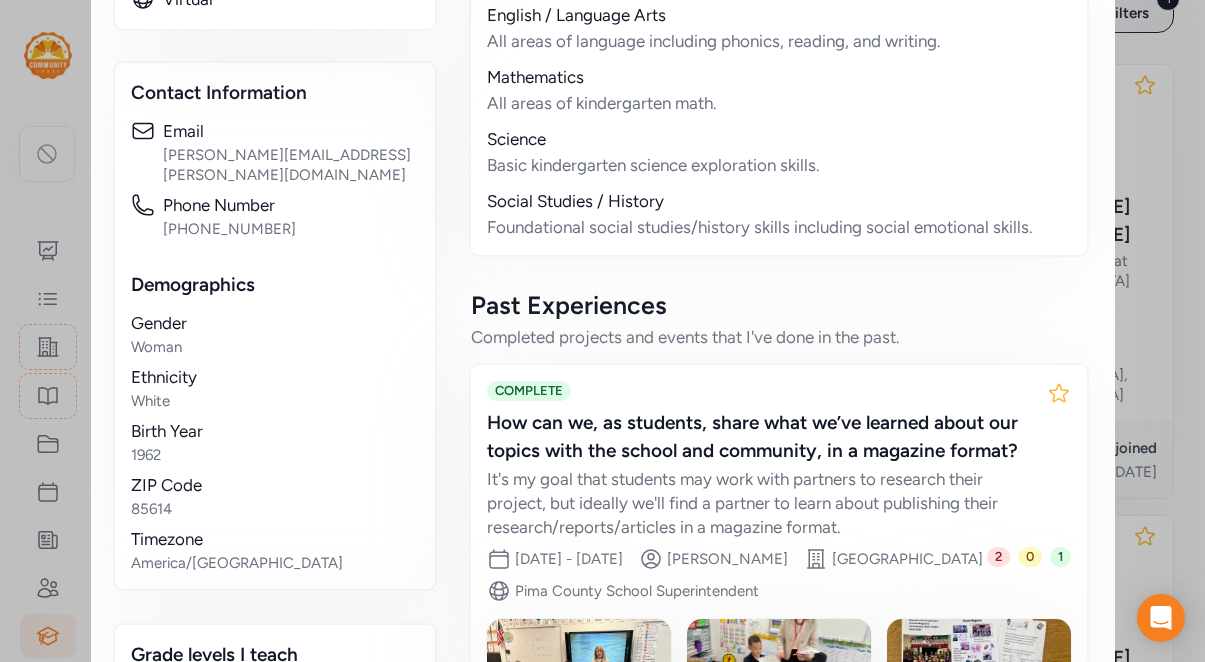scroll, scrollTop: 0, scrollLeft: 0, axis: both 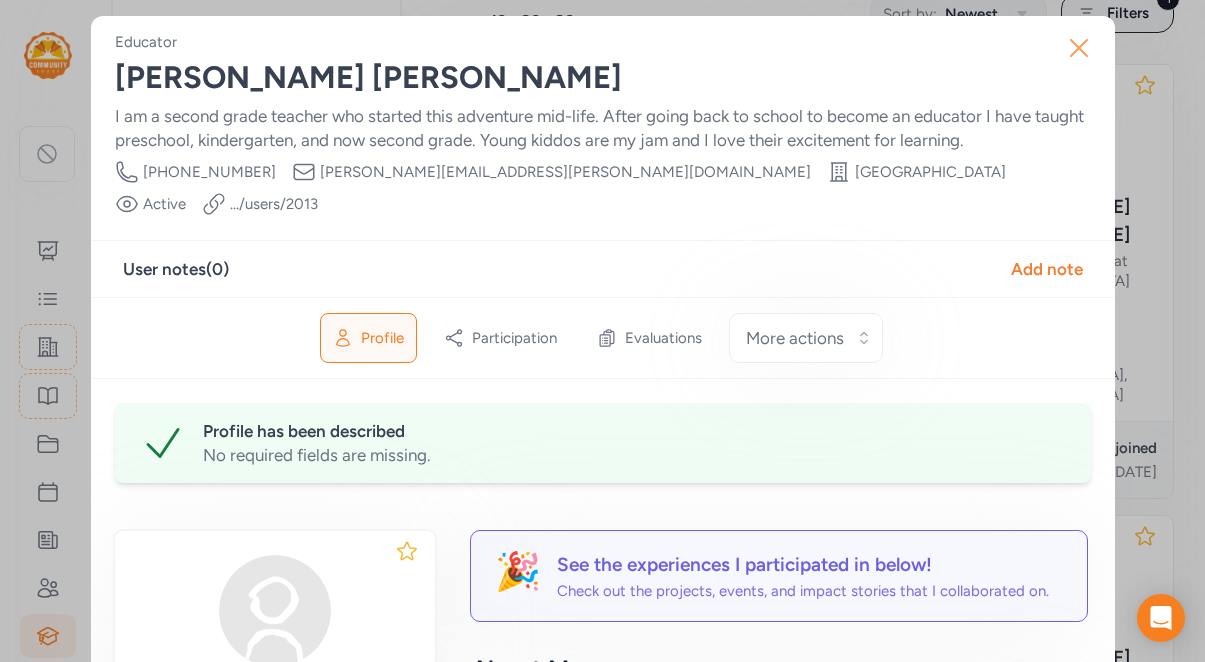 click 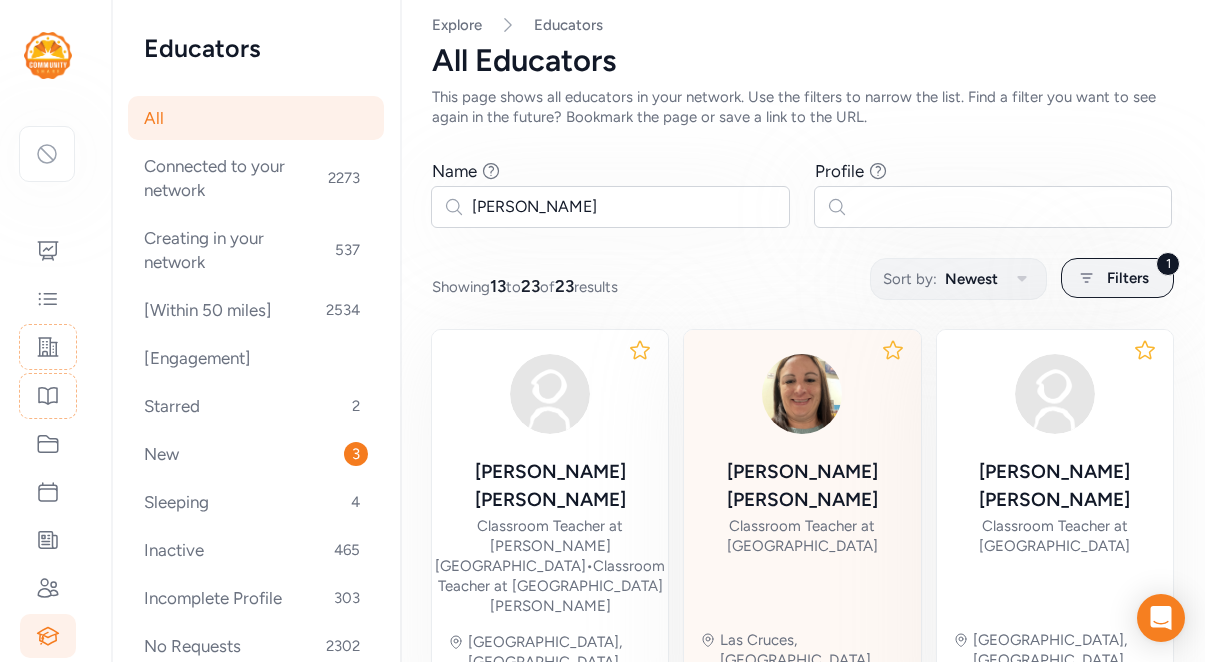 scroll, scrollTop: 0, scrollLeft: 0, axis: both 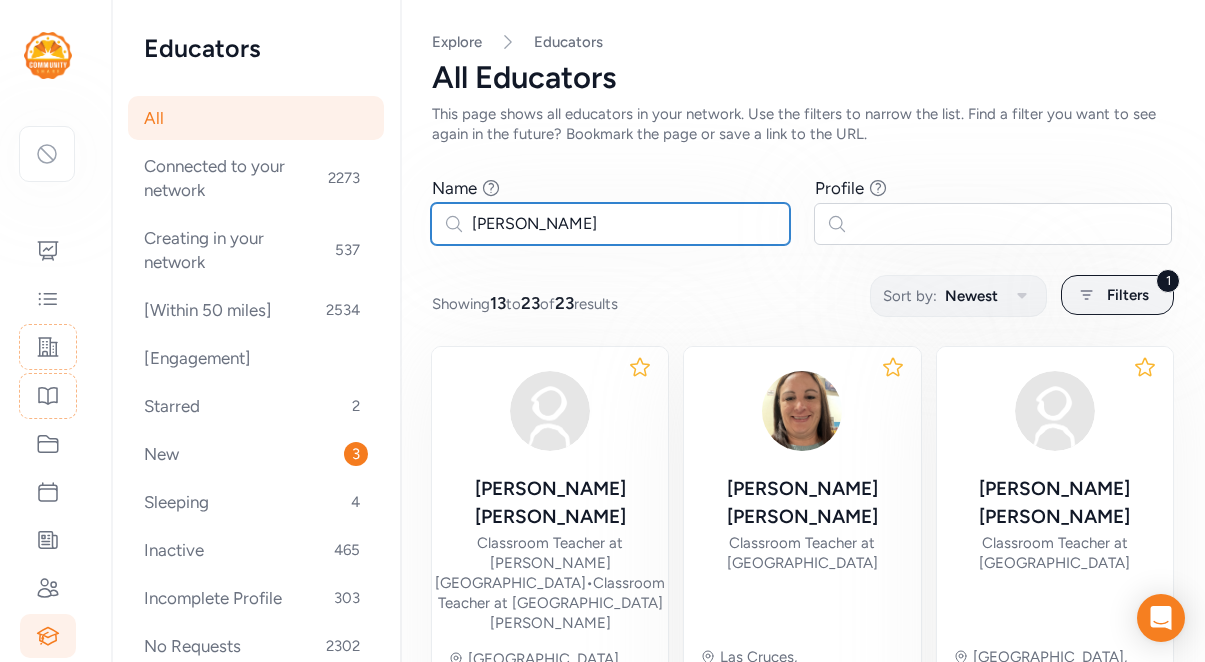click on "laura mandel" at bounding box center (610, 224) 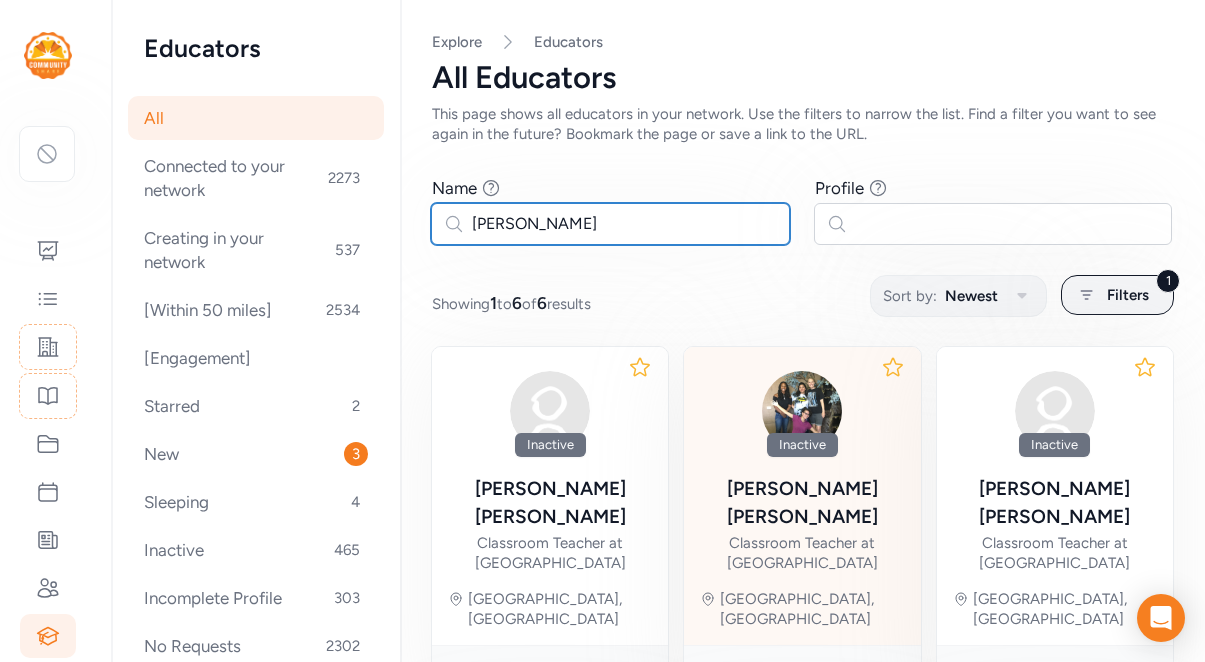 scroll, scrollTop: 416, scrollLeft: 0, axis: vertical 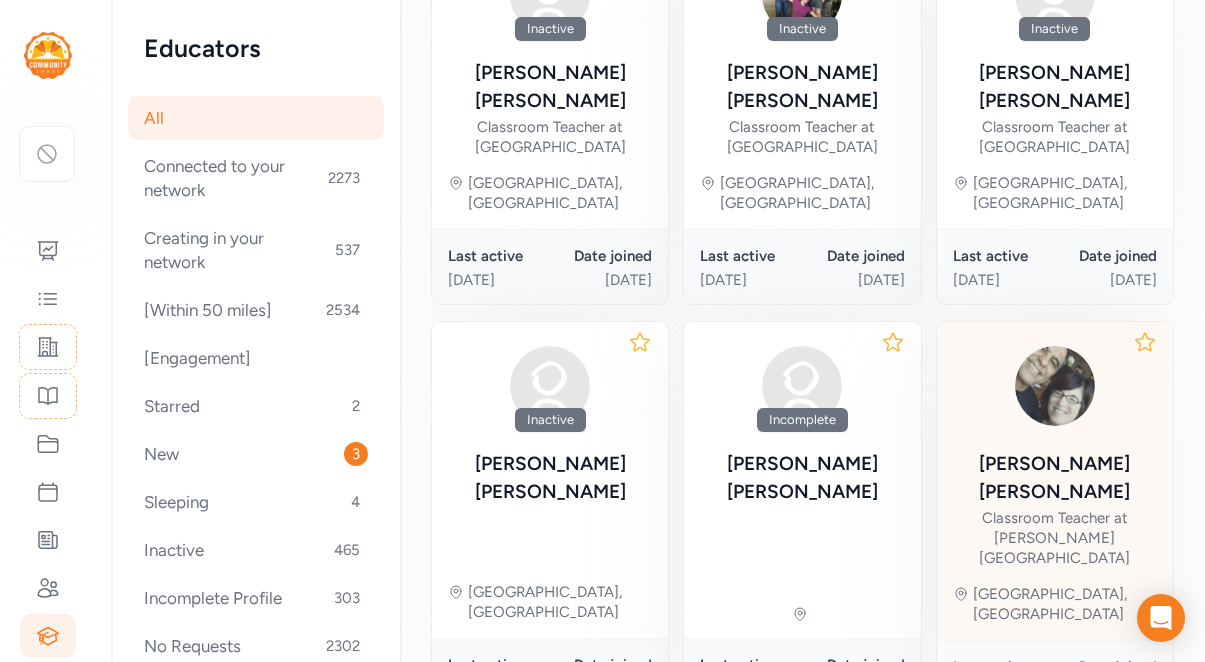 click on "Classroom Teacher at Billy Lane Lauffer Middle School" at bounding box center (1055, 538) 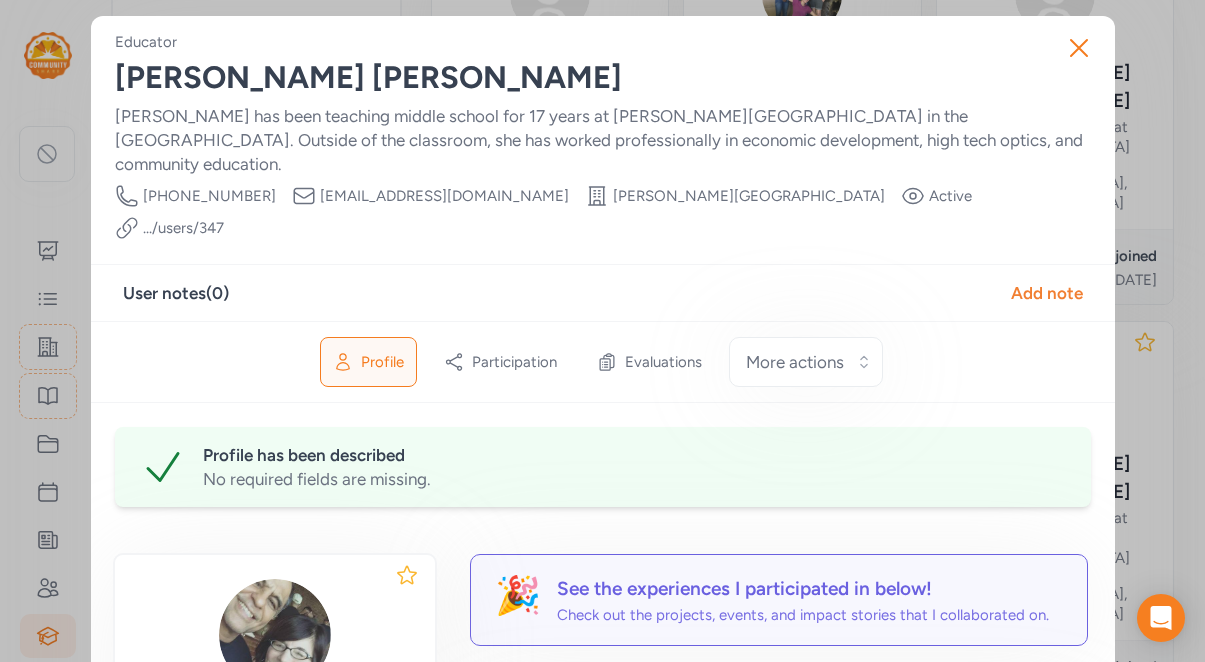 click on ".../users/ 347" at bounding box center (183, 228) 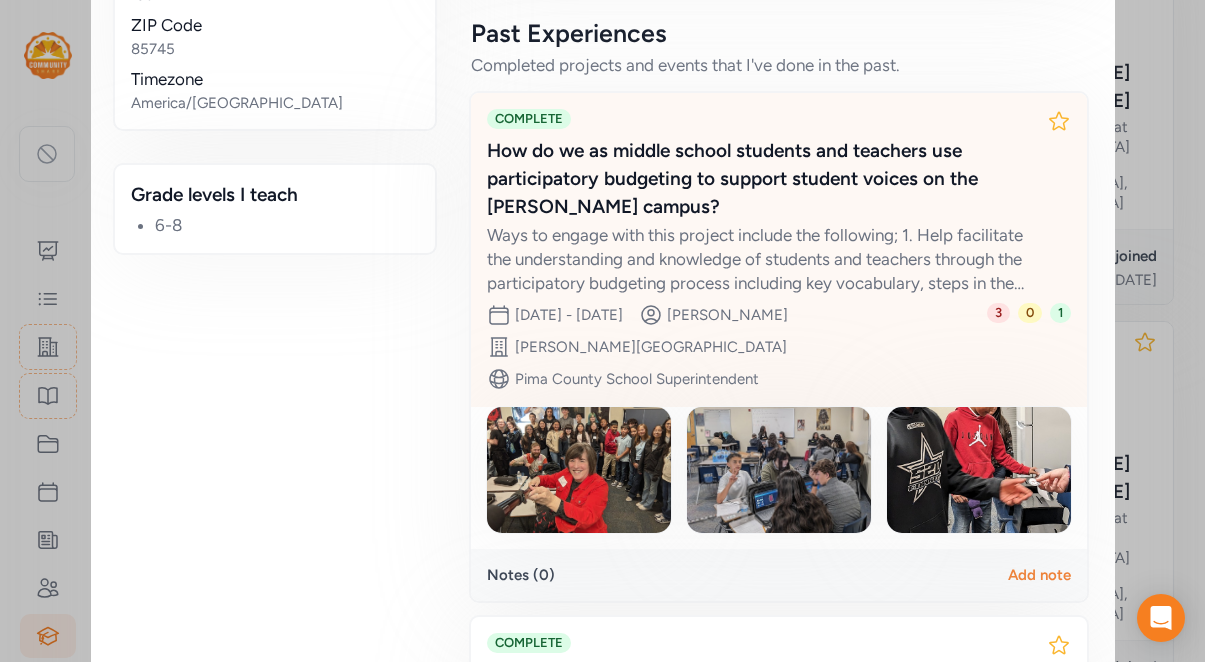 scroll, scrollTop: 1411, scrollLeft: 0, axis: vertical 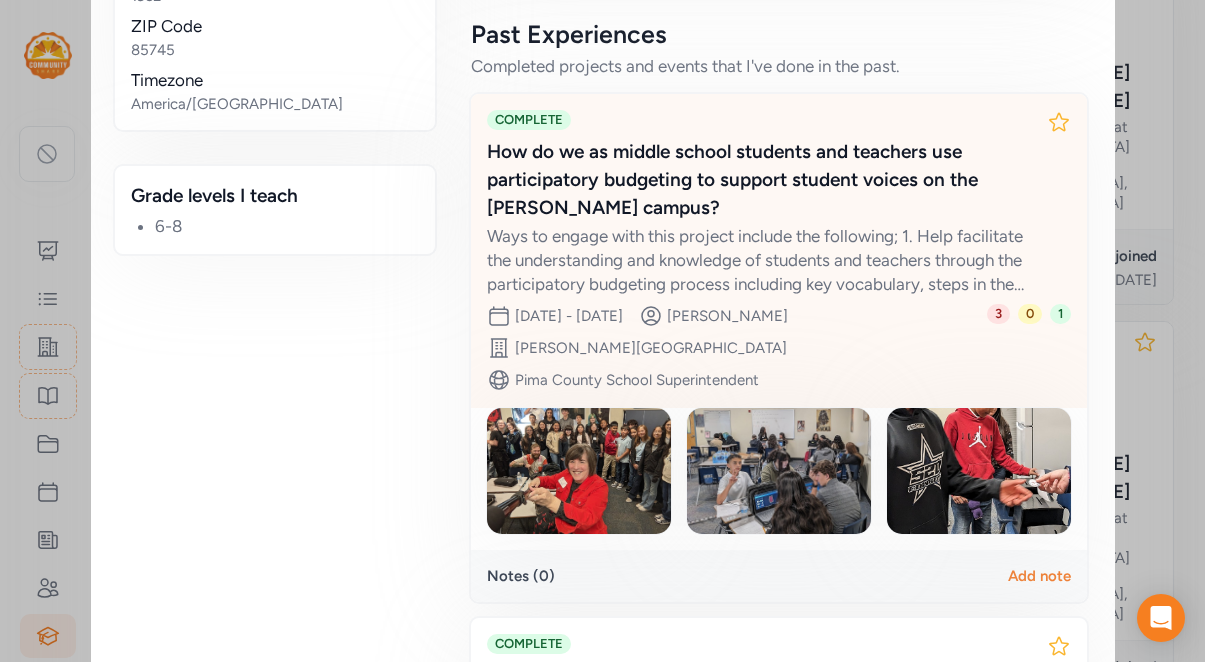 click on "Ways to engage with this project include the following;
1. Help facilitate the understanding and knowledge of students and teachers through the participatory budgeting process including key vocabulary, steps in the process, and impact stories from other participatory projects.
2. Help to organize related field trips to see participatory budgeting in action.
3. Guide students in developing and sharing their digital stories." at bounding box center [759, 260] 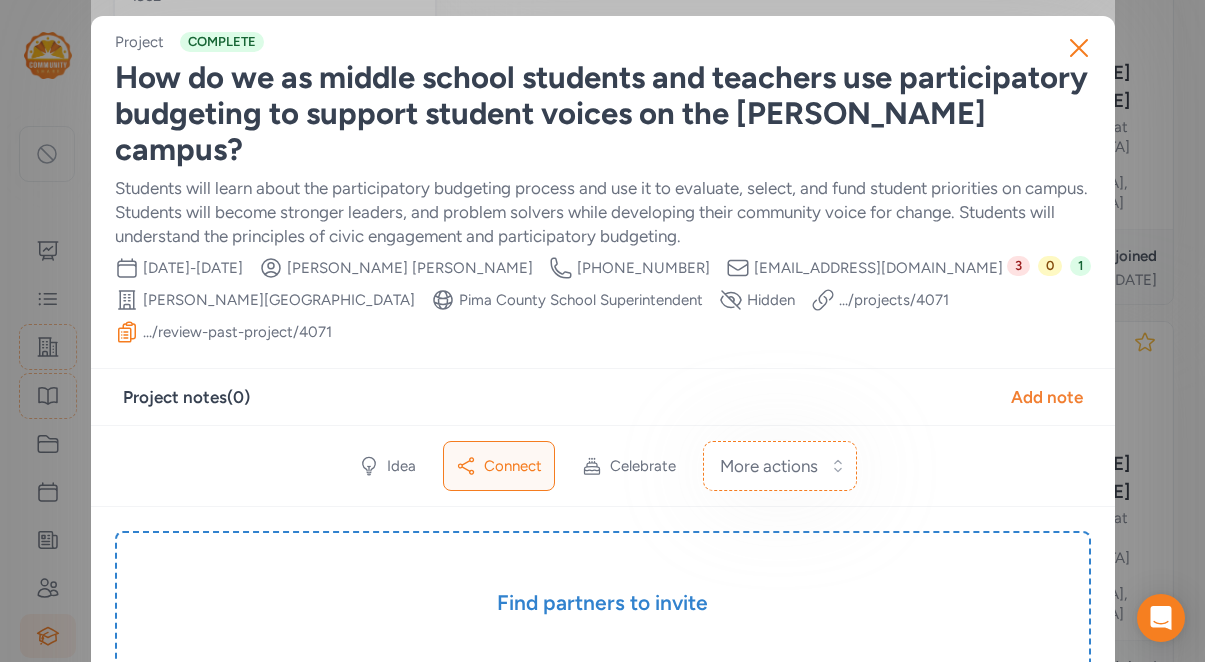 click on ".../review-past-project/ 4071" at bounding box center [237, 332] 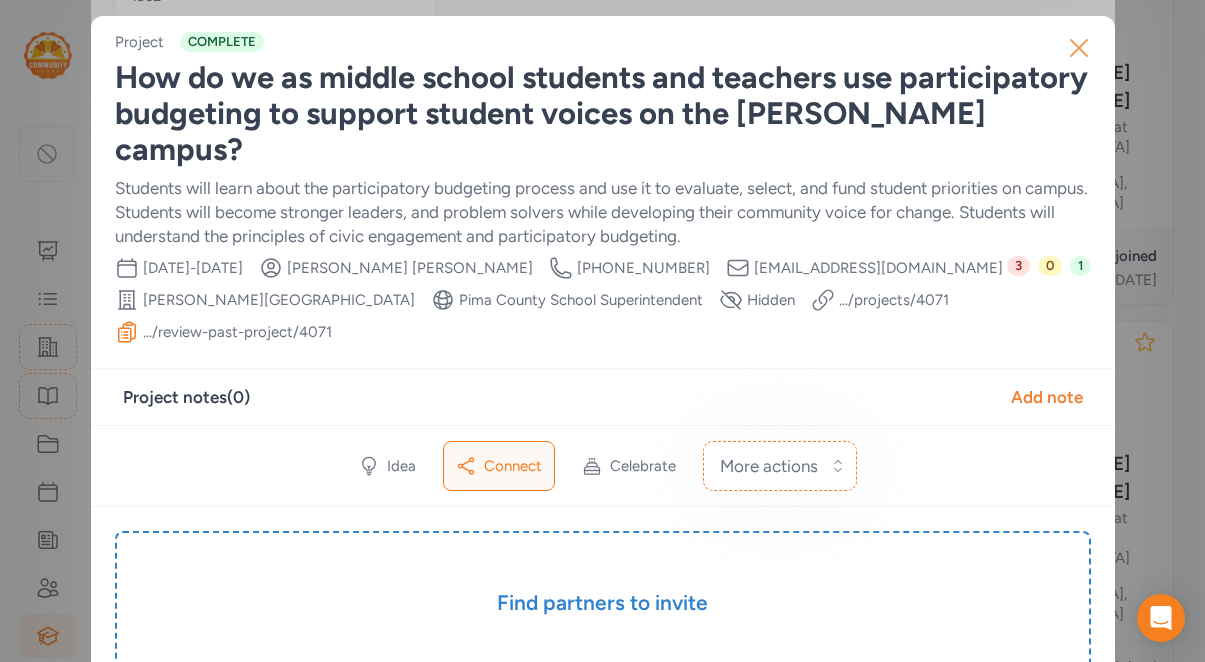 click 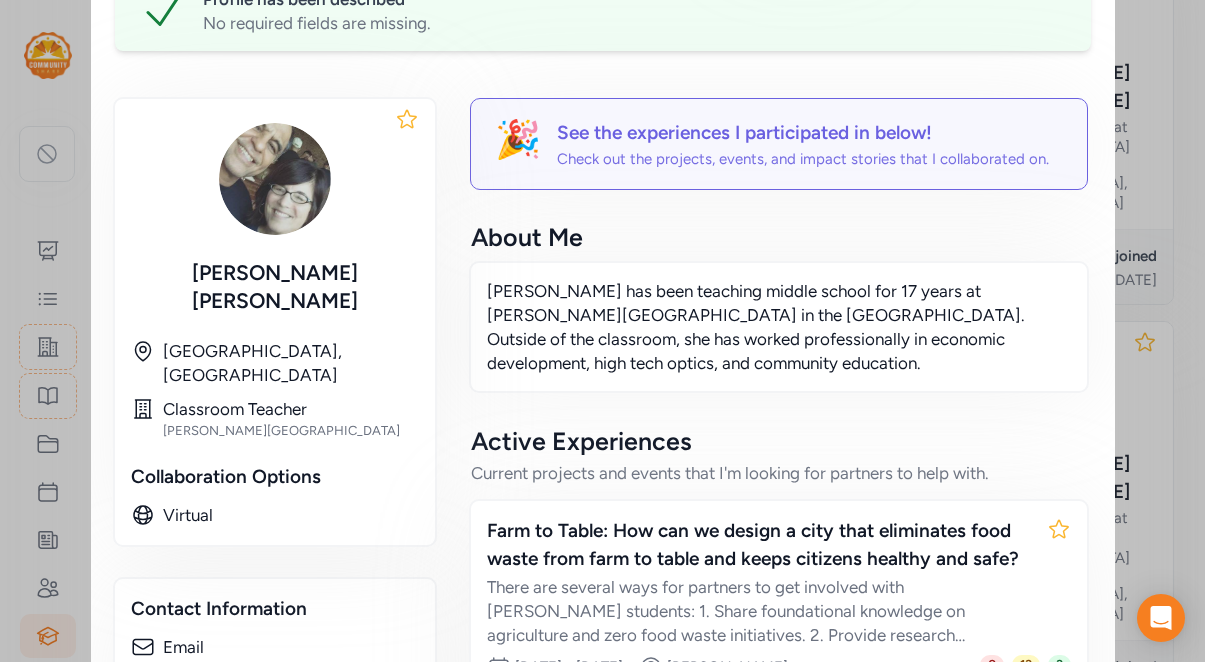 scroll, scrollTop: 0, scrollLeft: 0, axis: both 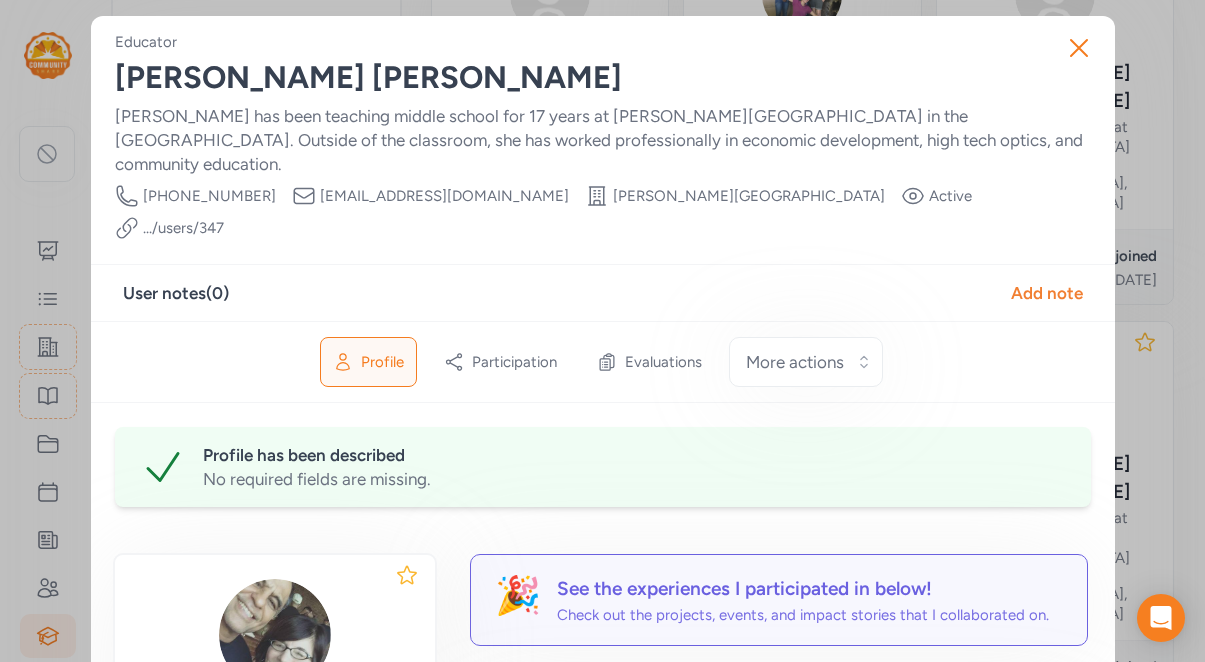 click 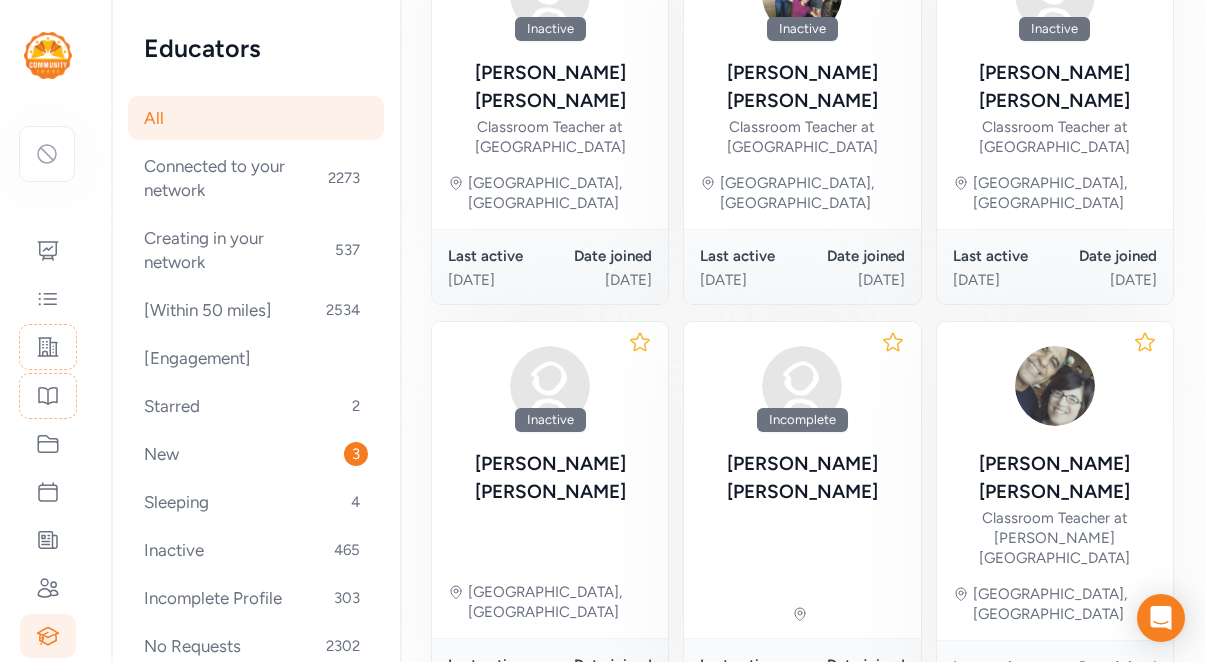 scroll, scrollTop: 0, scrollLeft: 0, axis: both 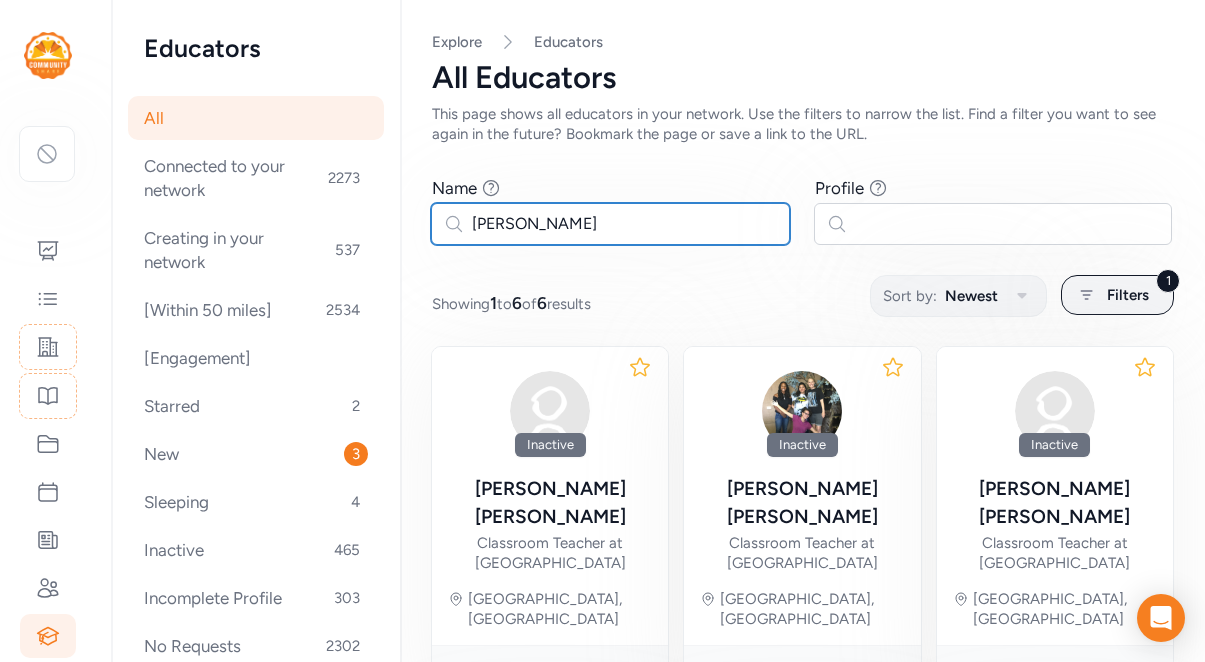 click on "Jackie nichols" at bounding box center [610, 224] 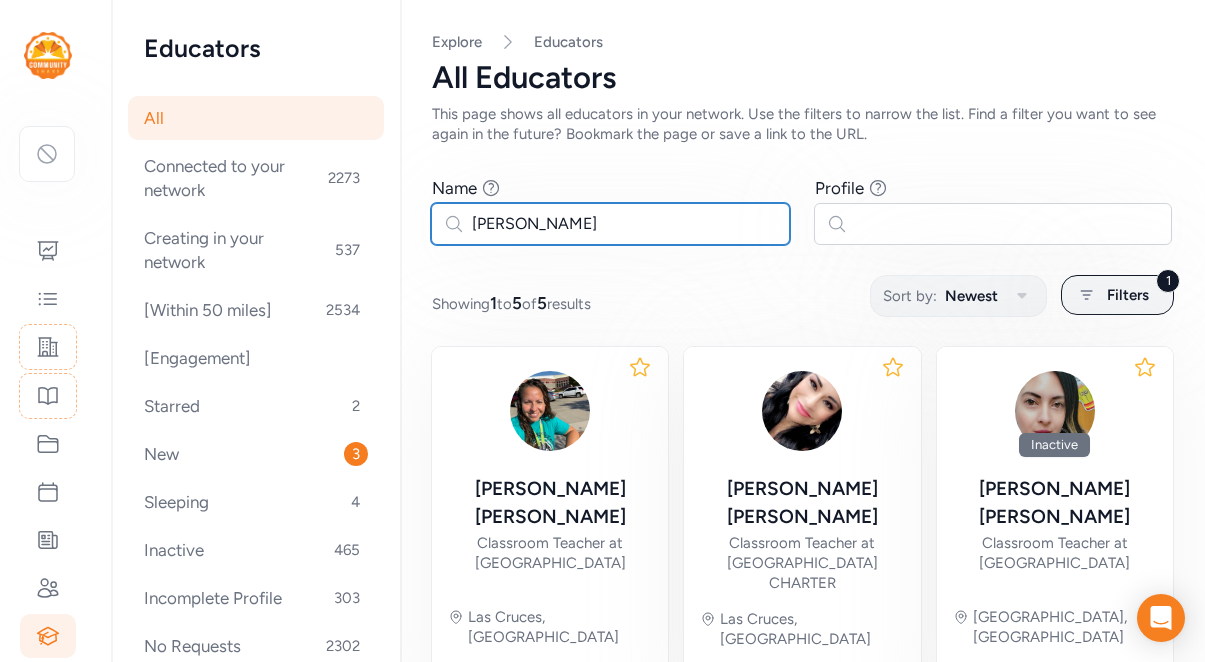 type on "claudia lemus" 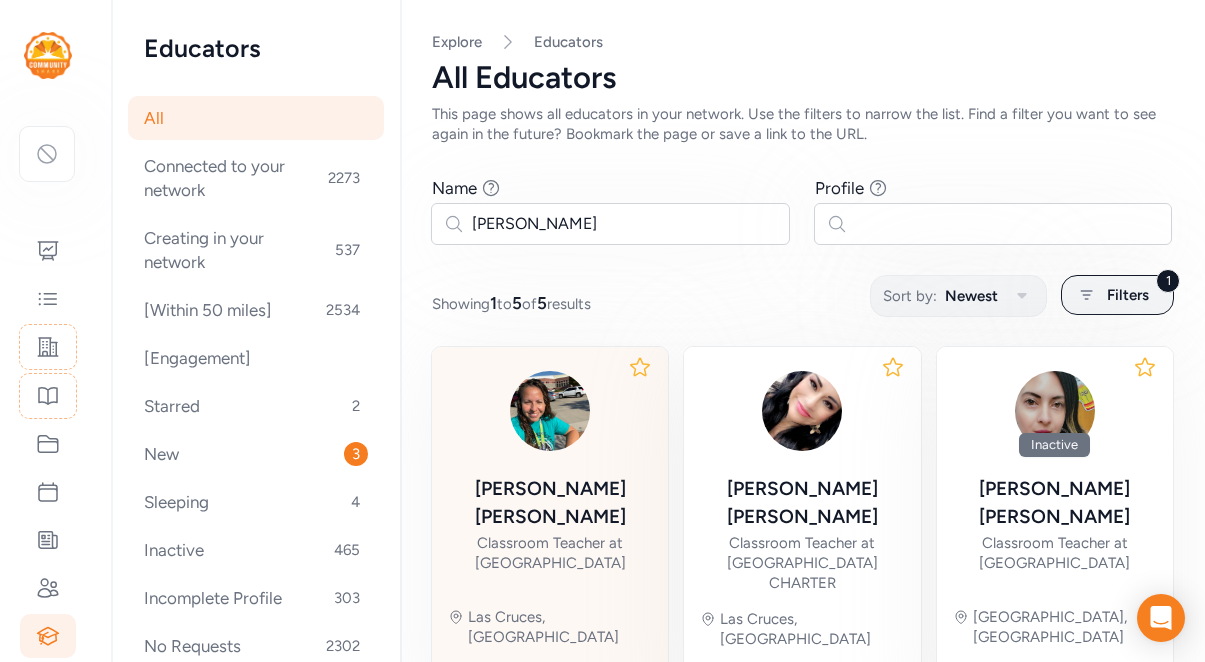 click on "Classroom Teacher at [GEOGRAPHIC_DATA]" at bounding box center (550, 553) 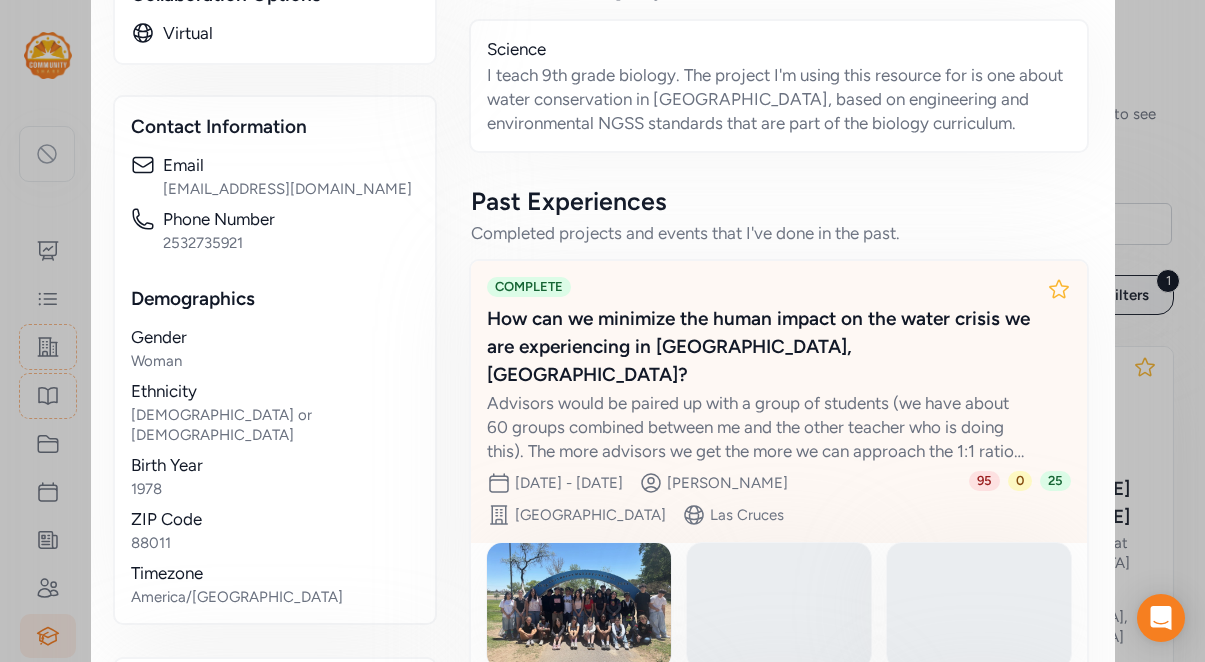 scroll, scrollTop: 883, scrollLeft: 0, axis: vertical 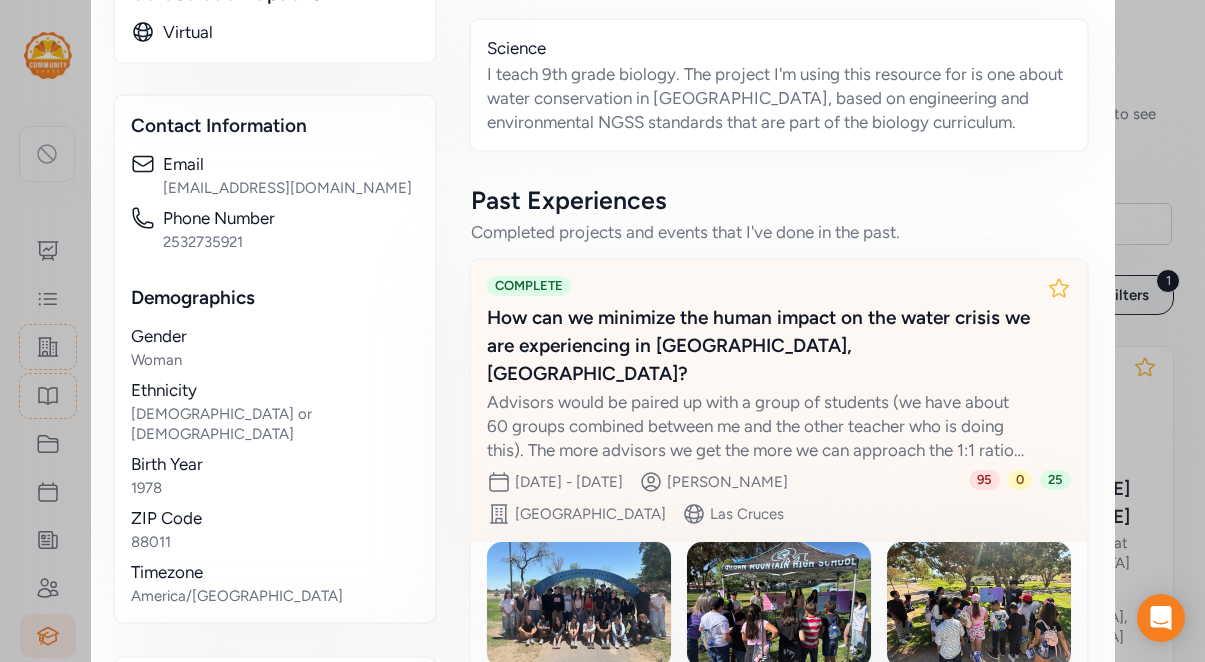 click on "Advisors would be paired up with a group of students (we have about 60 groups combined between me and the other teacher who is doing this). The more advisors we get the more we can approach the 1:1 ratio of group to advisor.
Groups would use their advisor as a sounding board, and would email them periodically (once or twice a month) to get feedback and help with the direction their project is going into." at bounding box center (759, 426) 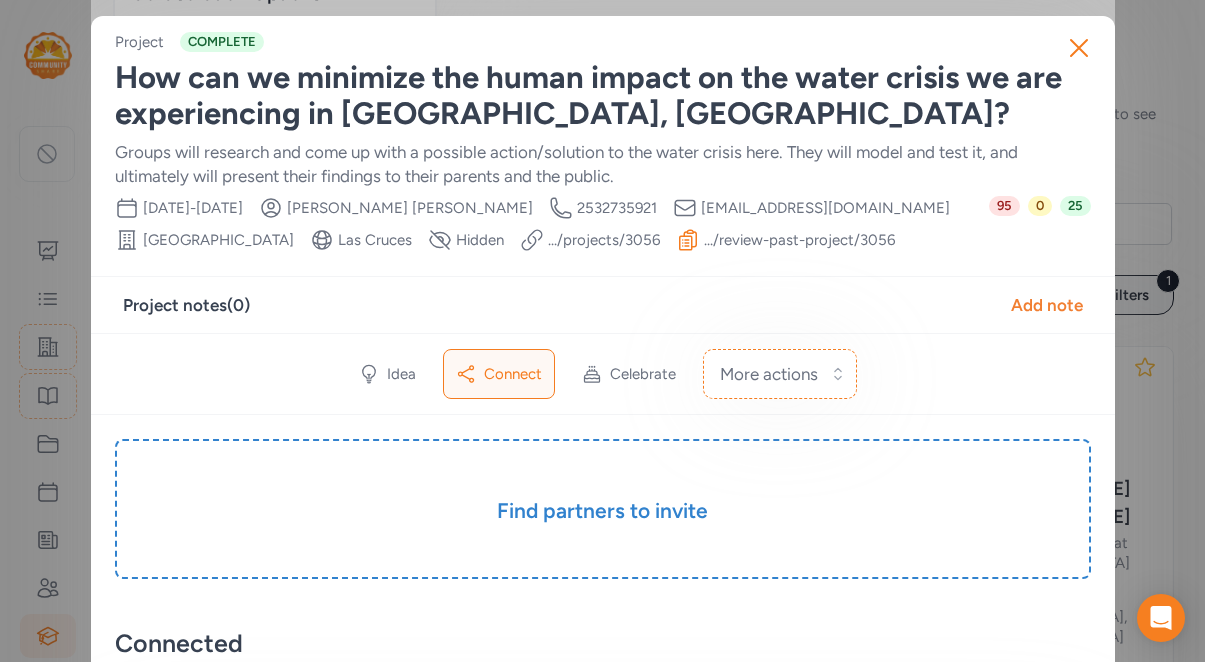 click on ".../review-past-project/ 3056" at bounding box center (799, 240) 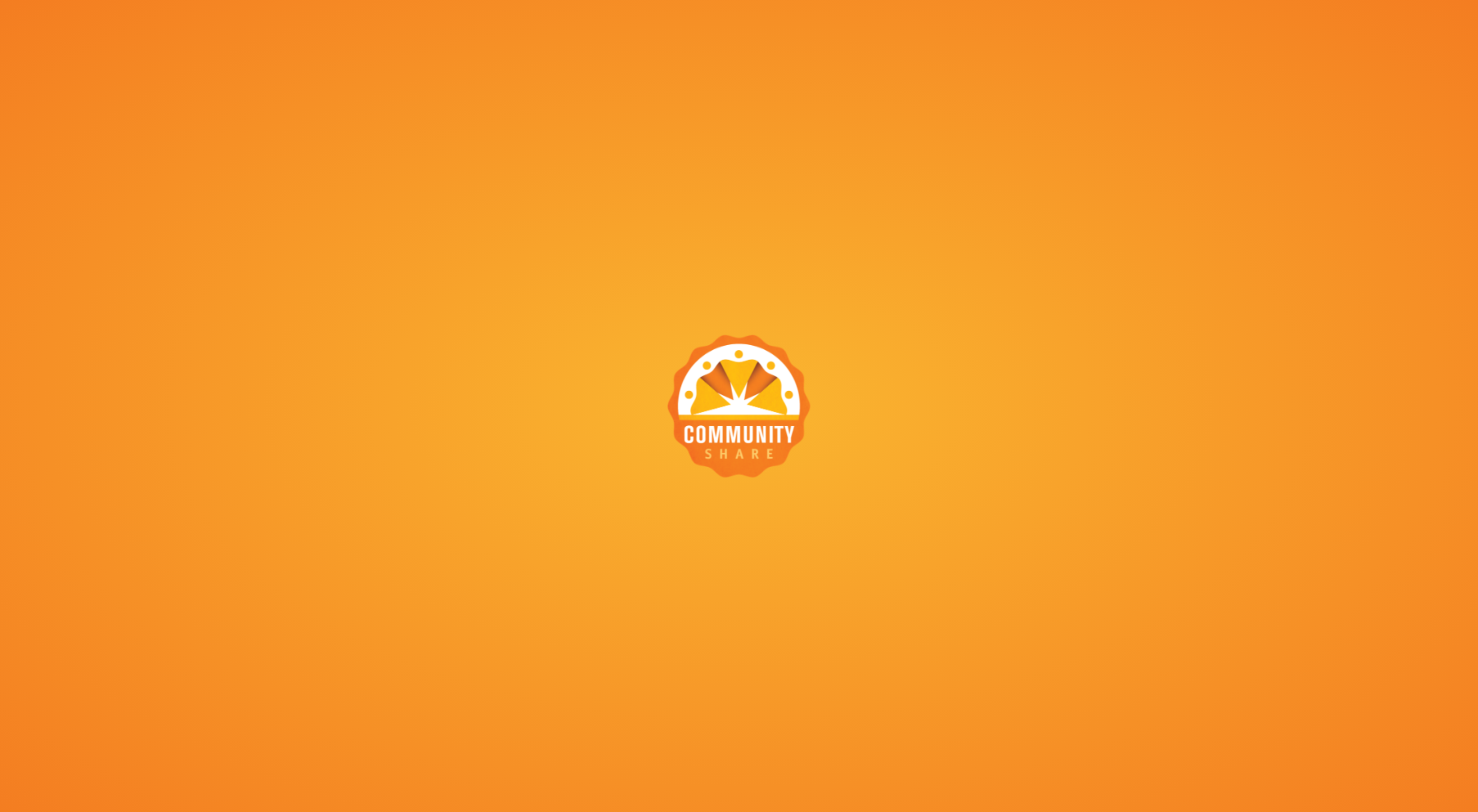 scroll, scrollTop: 0, scrollLeft: 0, axis: both 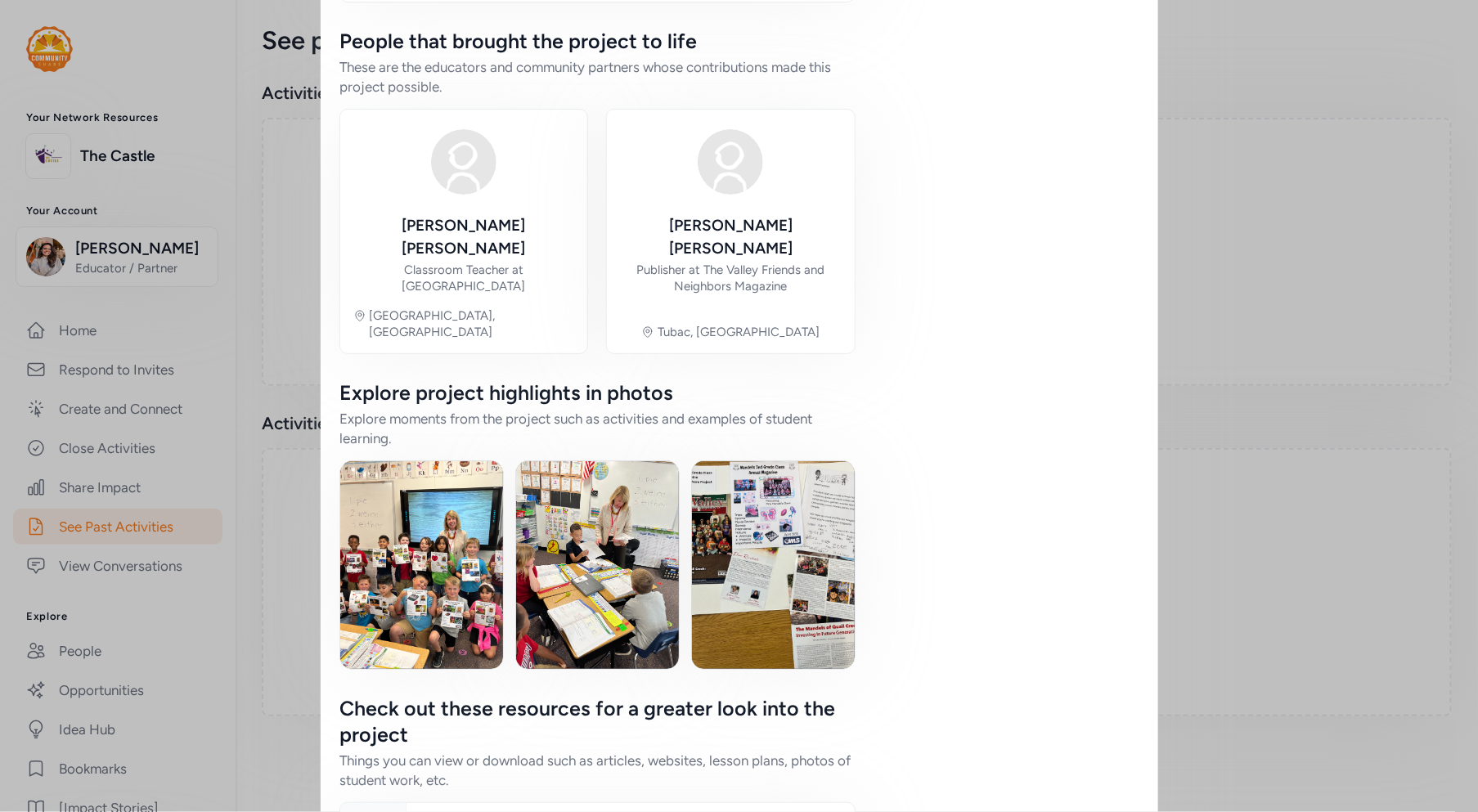 click at bounding box center (773, 565) 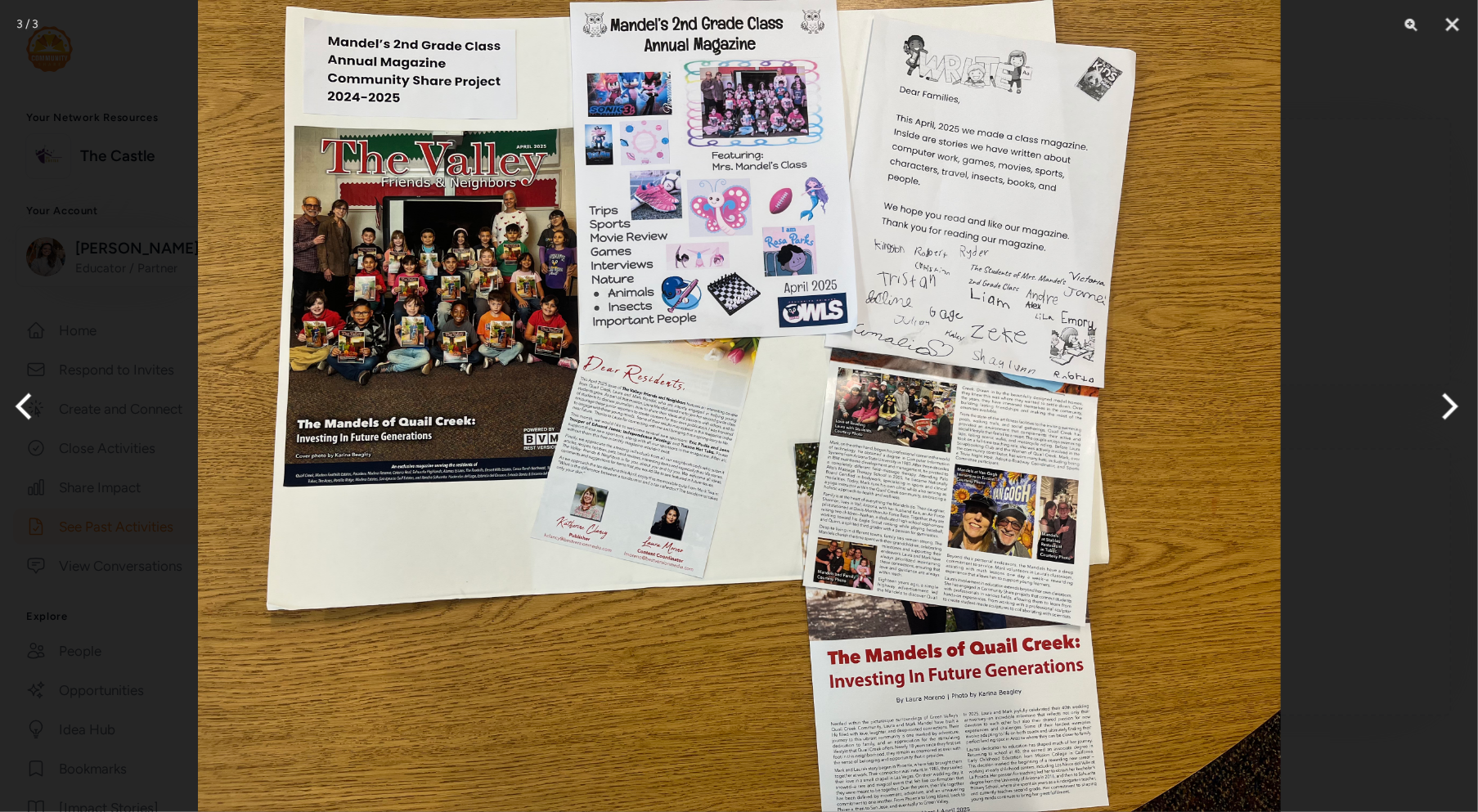 click at bounding box center [739, 406] 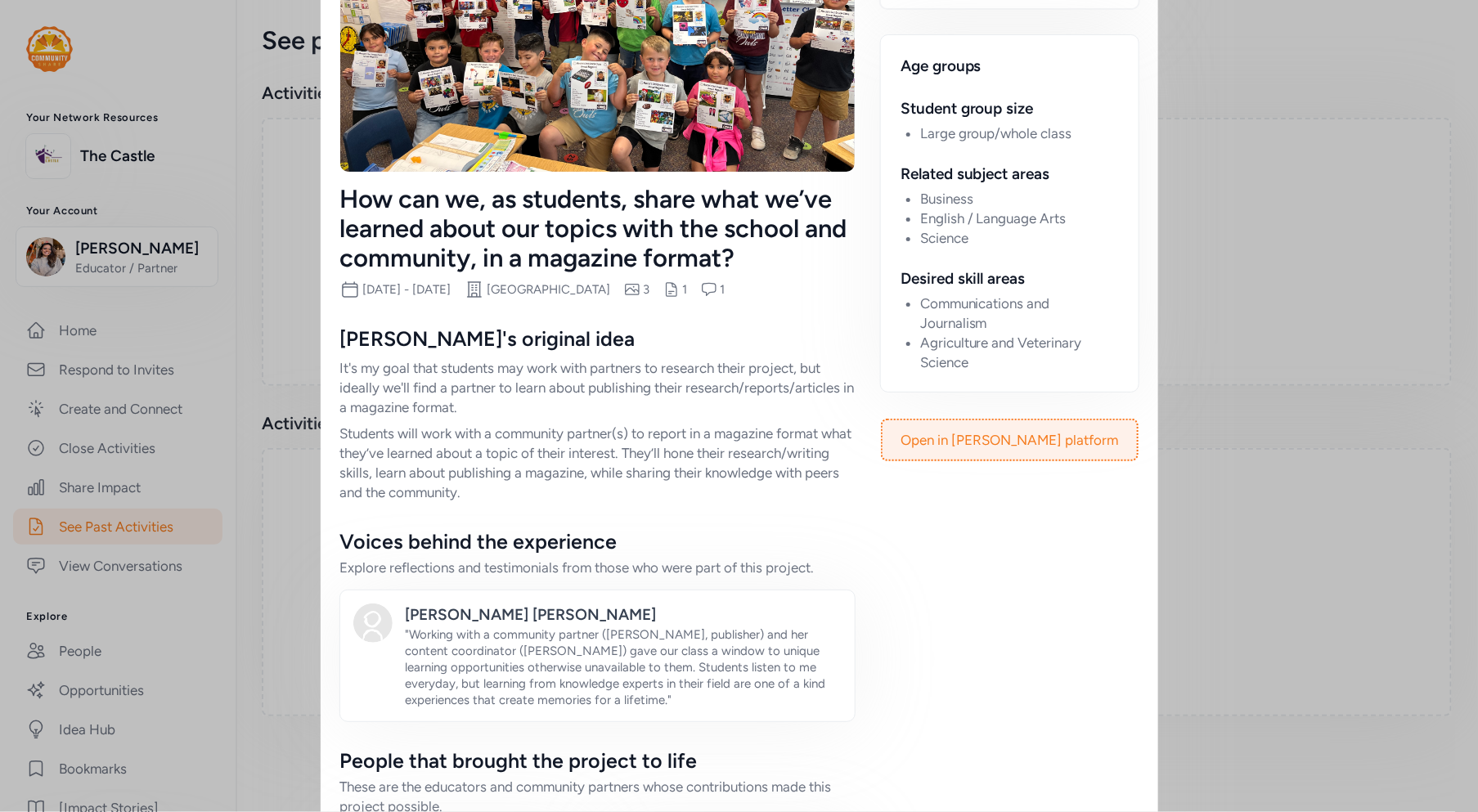 scroll, scrollTop: 0, scrollLeft: 0, axis: both 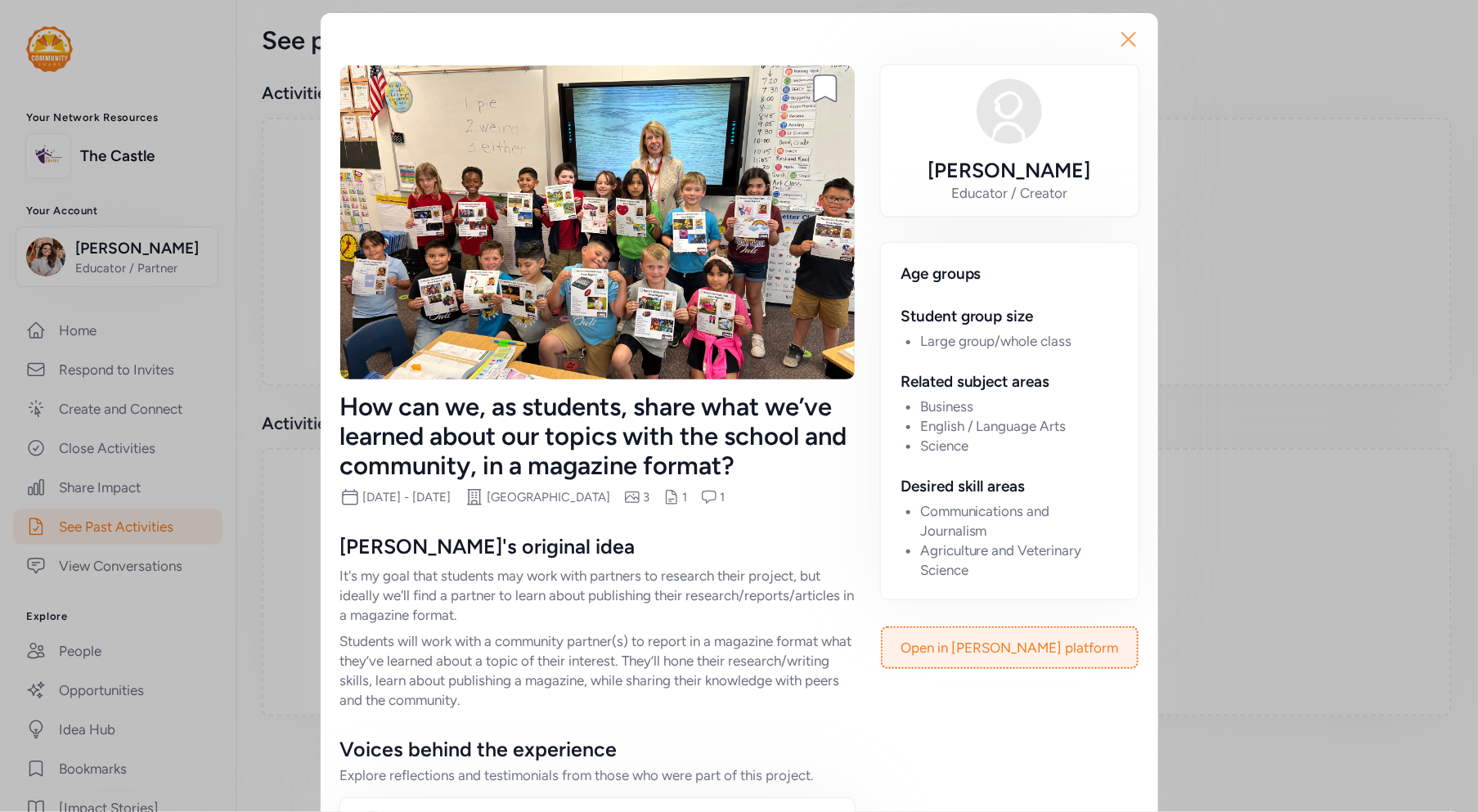 click 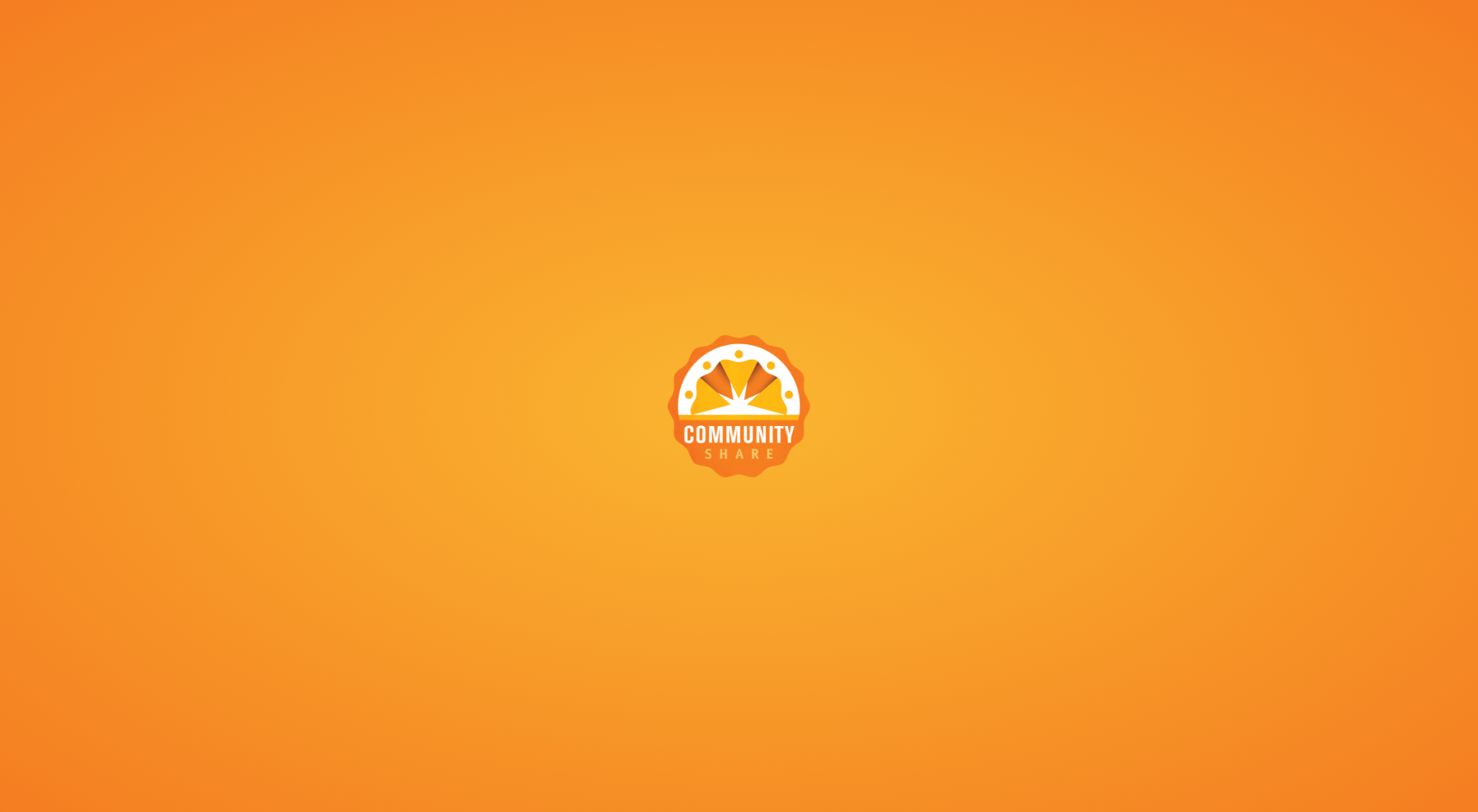 scroll, scrollTop: 0, scrollLeft: 0, axis: both 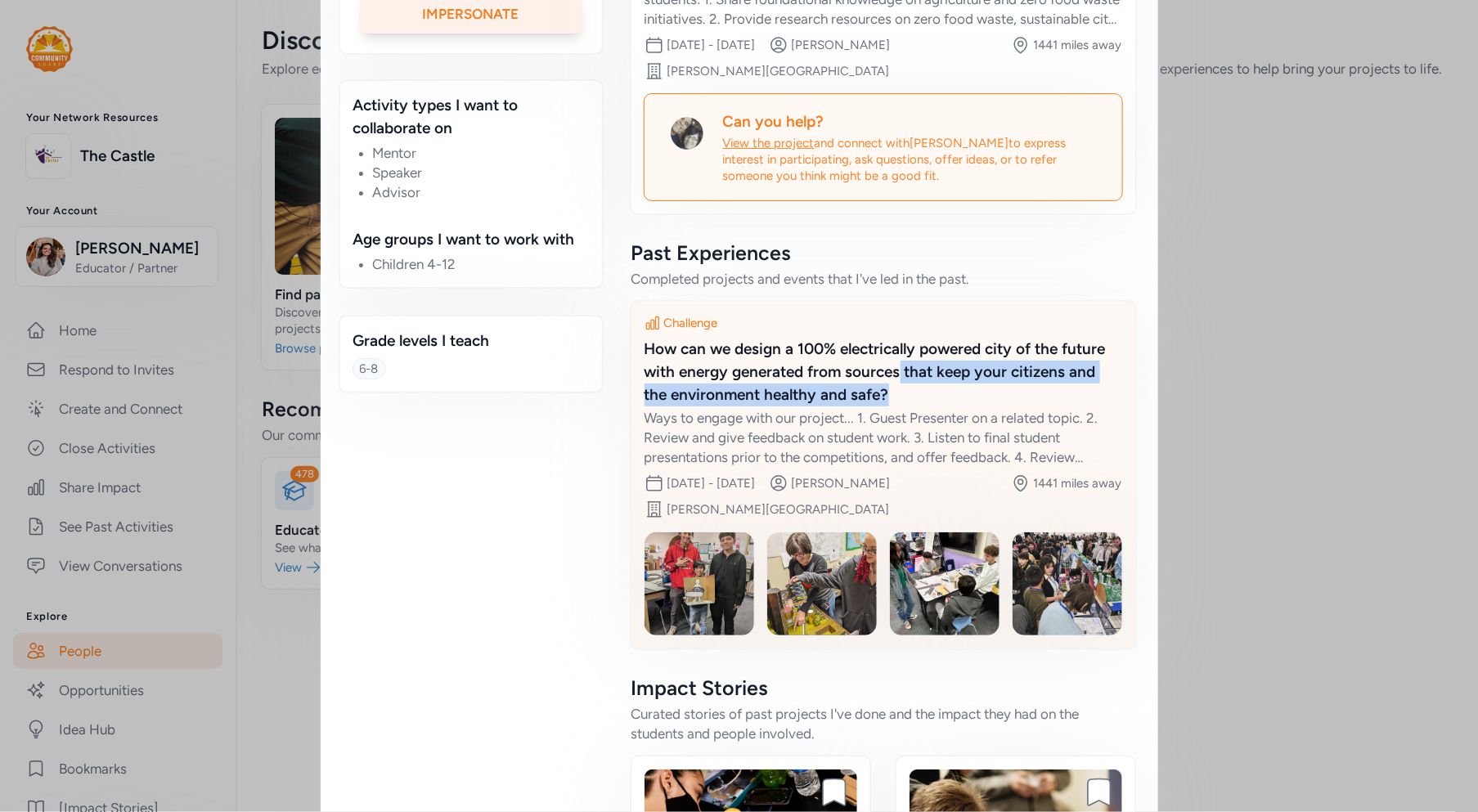 drag, startPoint x: 900, startPoint y: 375, endPoint x: 895, endPoint y: 395, distance: 20.615528 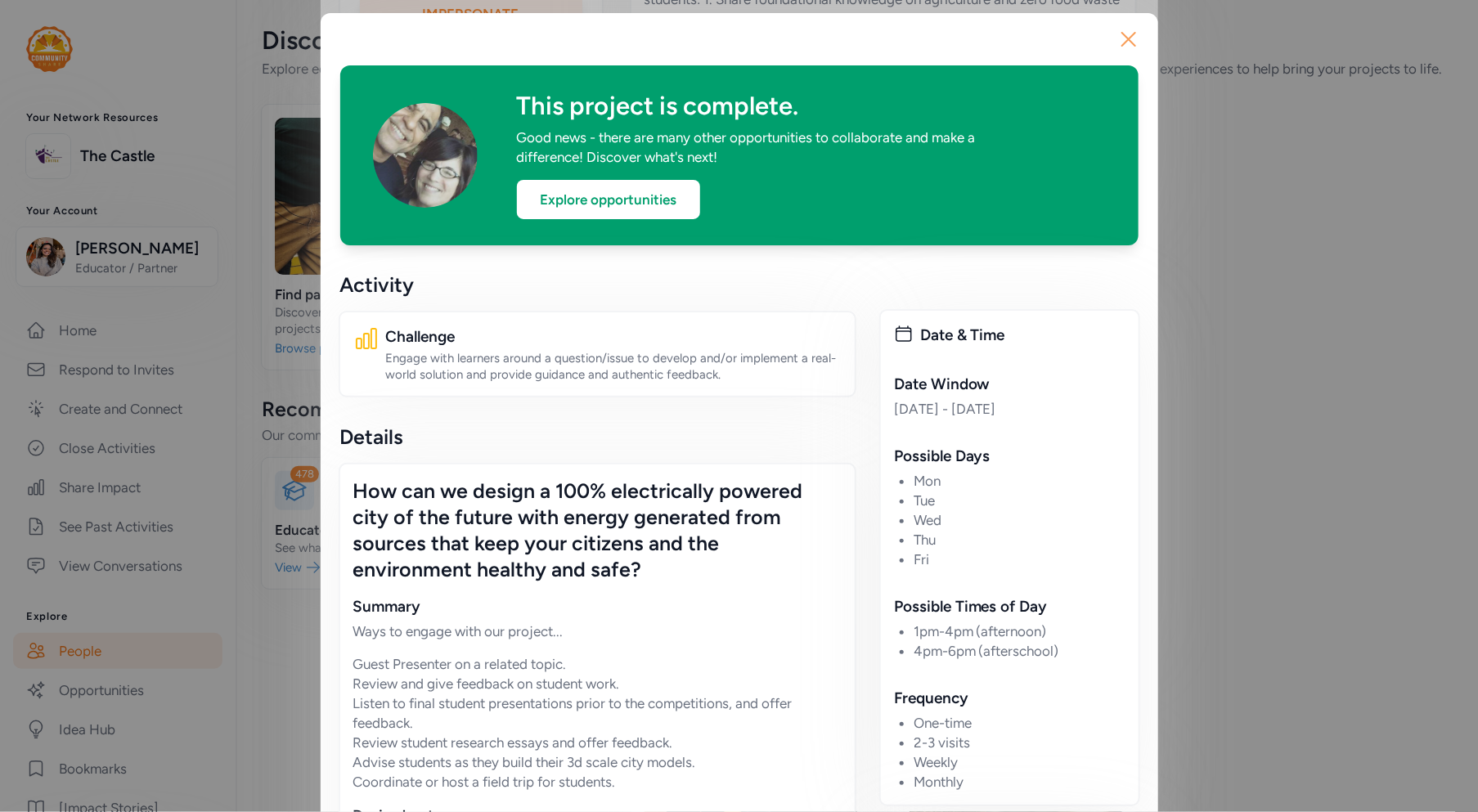 click 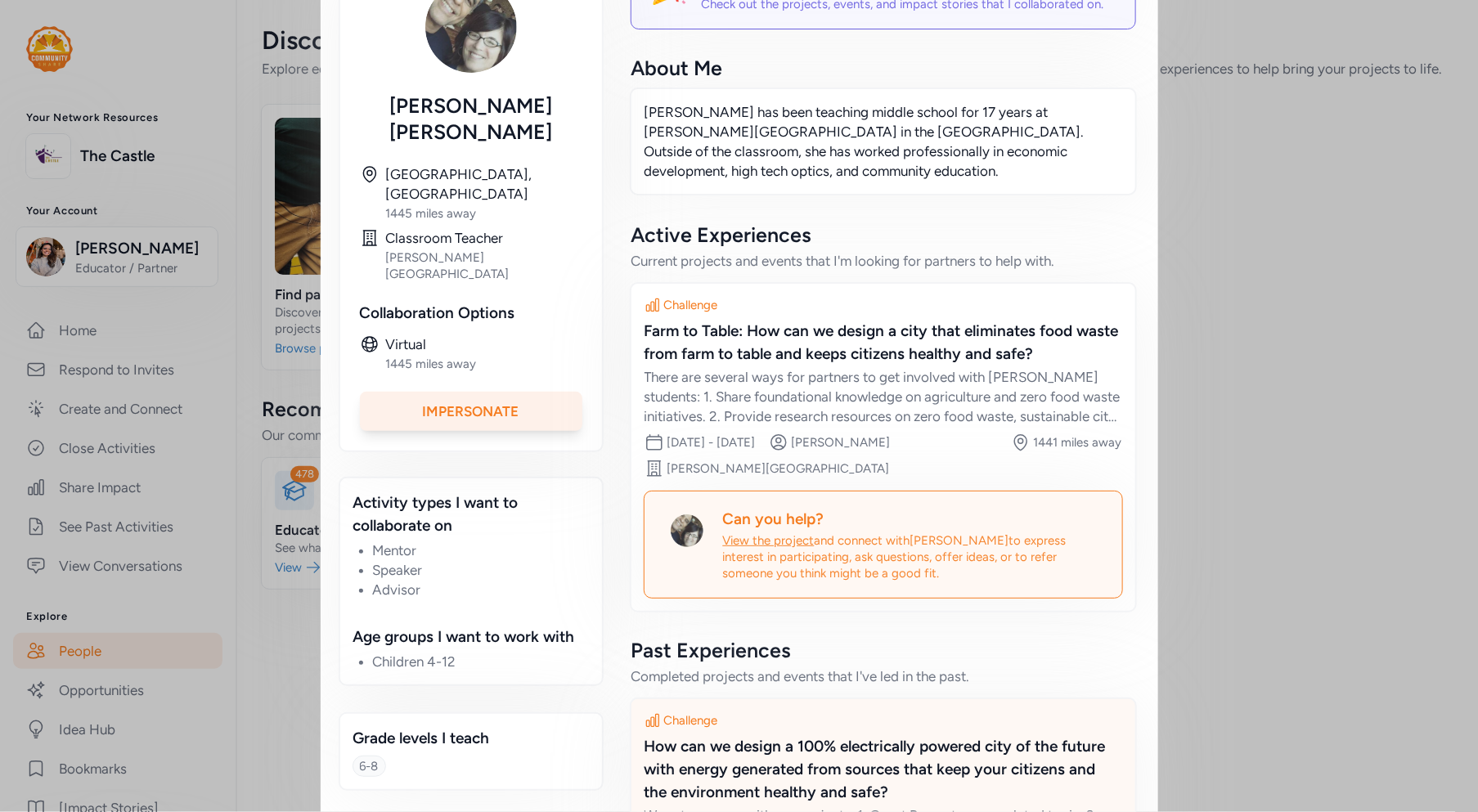 scroll, scrollTop: 594, scrollLeft: 0, axis: vertical 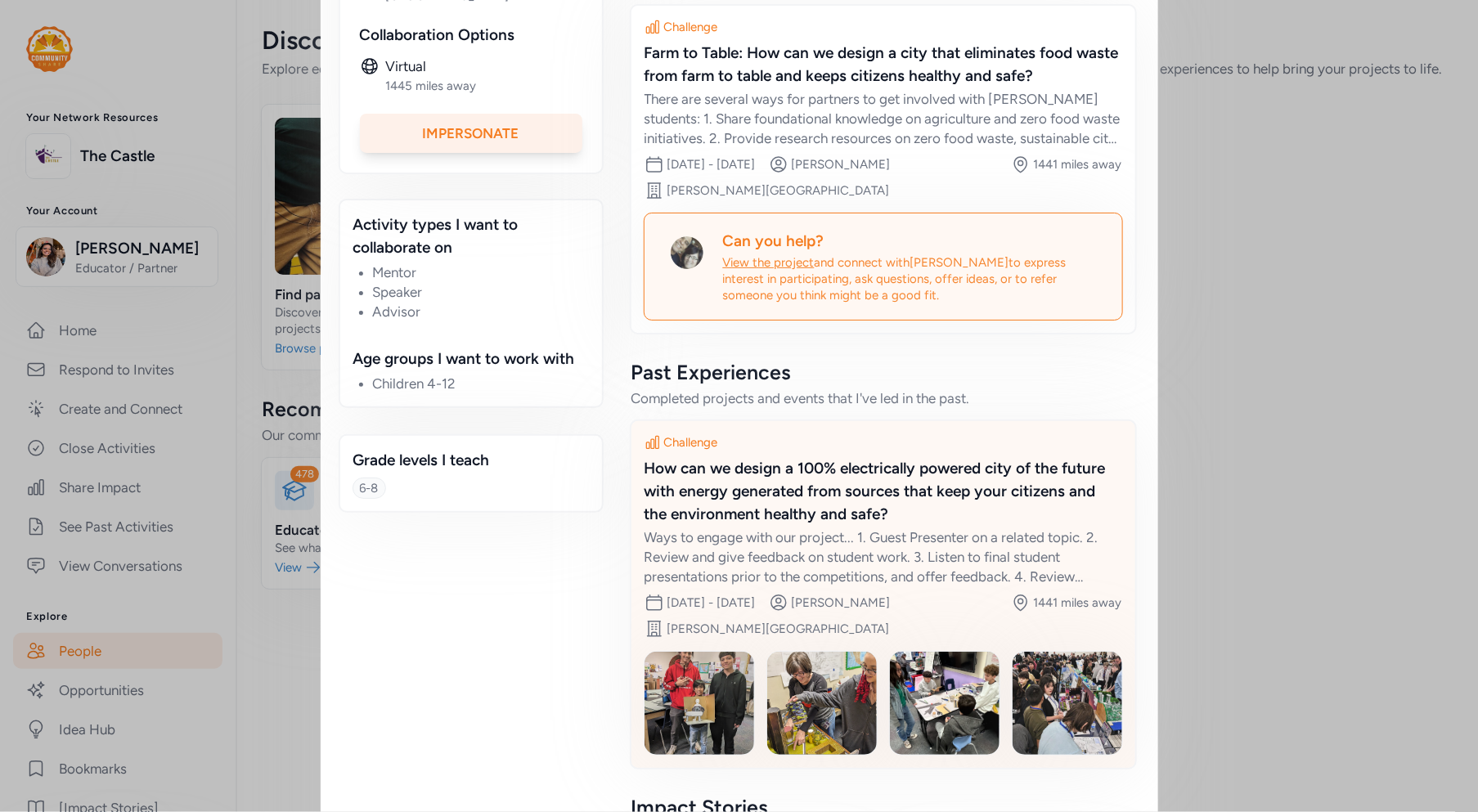 click on "How can we design a 100% electrically
powered city of the future with energy generated from sources that keep your citizens and the environment healthy and safe?" at bounding box center [883, 491] 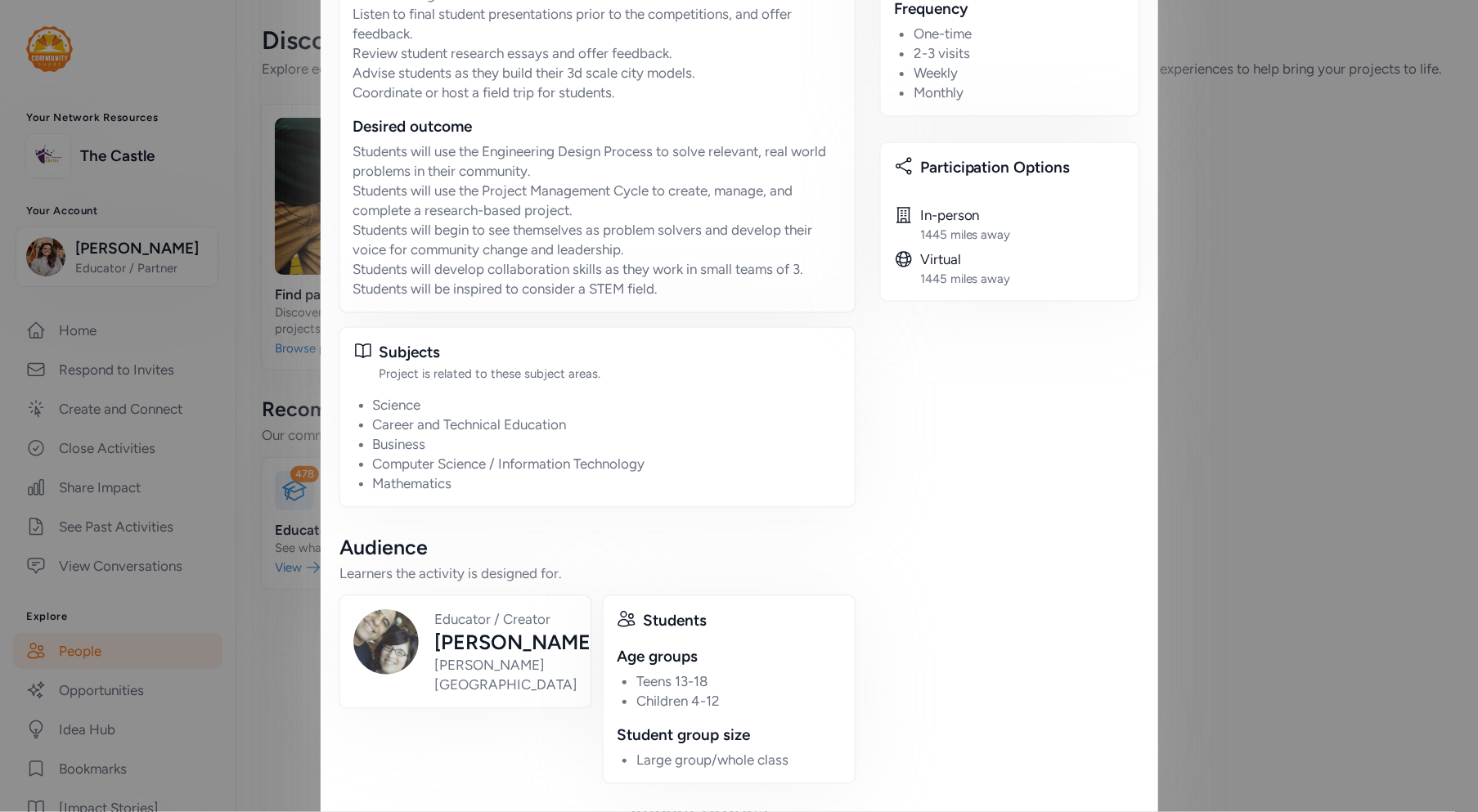 scroll, scrollTop: 0, scrollLeft: 0, axis: both 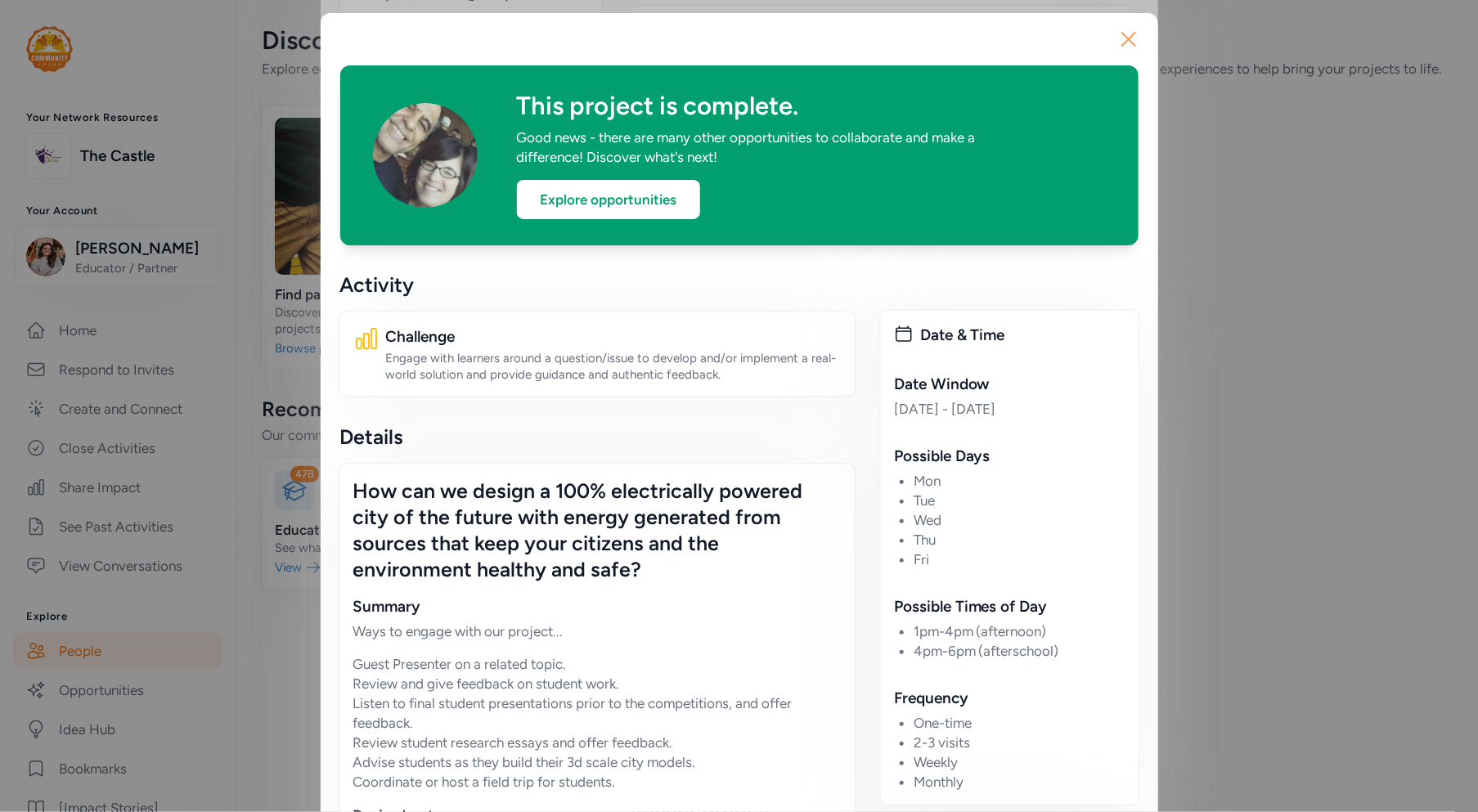 click 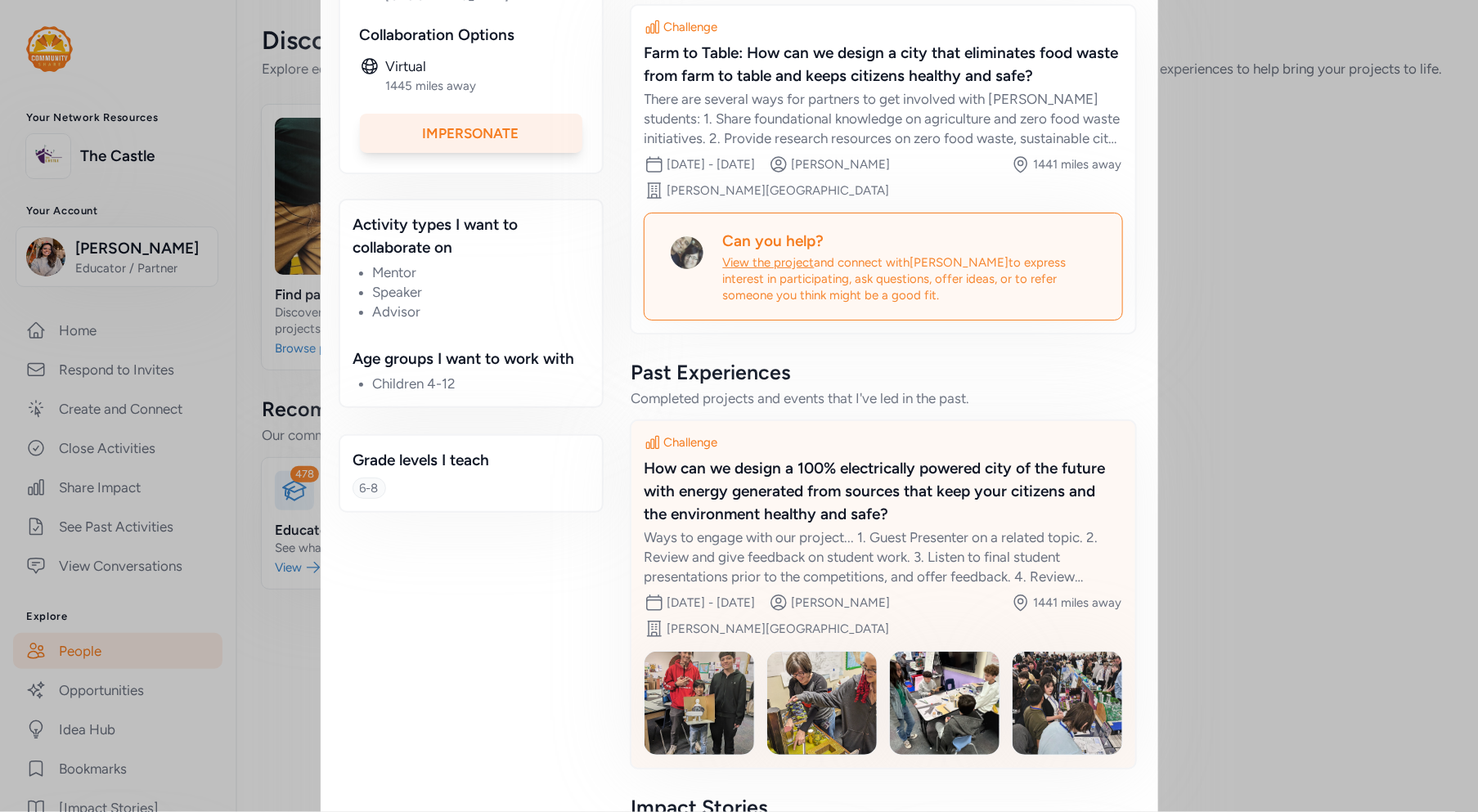 click on "How can we design a 100% electrically
powered city of the future with energy generated from sources that keep your citizens and the environment healthy and safe?" at bounding box center (883, 491) 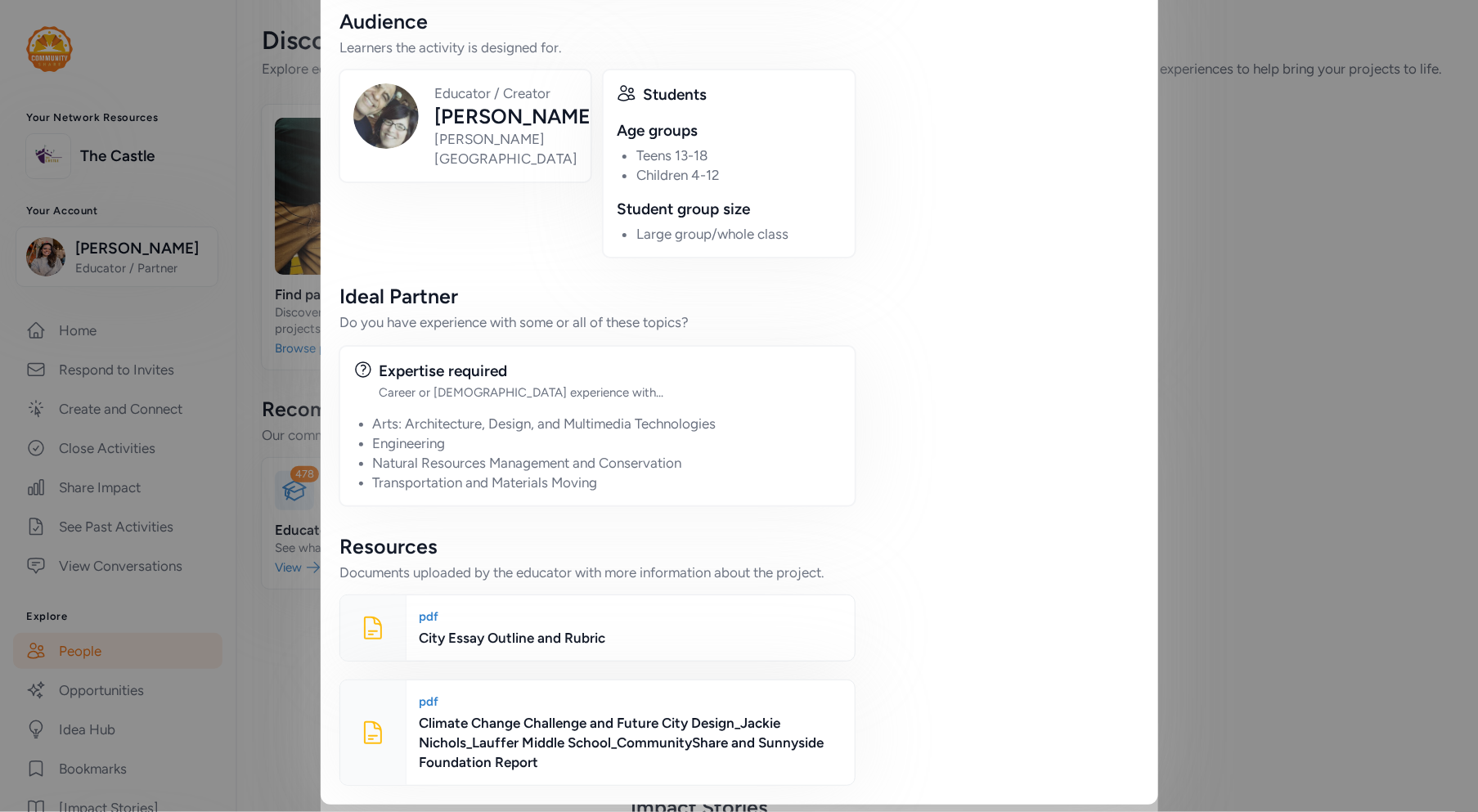 scroll, scrollTop: 0, scrollLeft: 0, axis: both 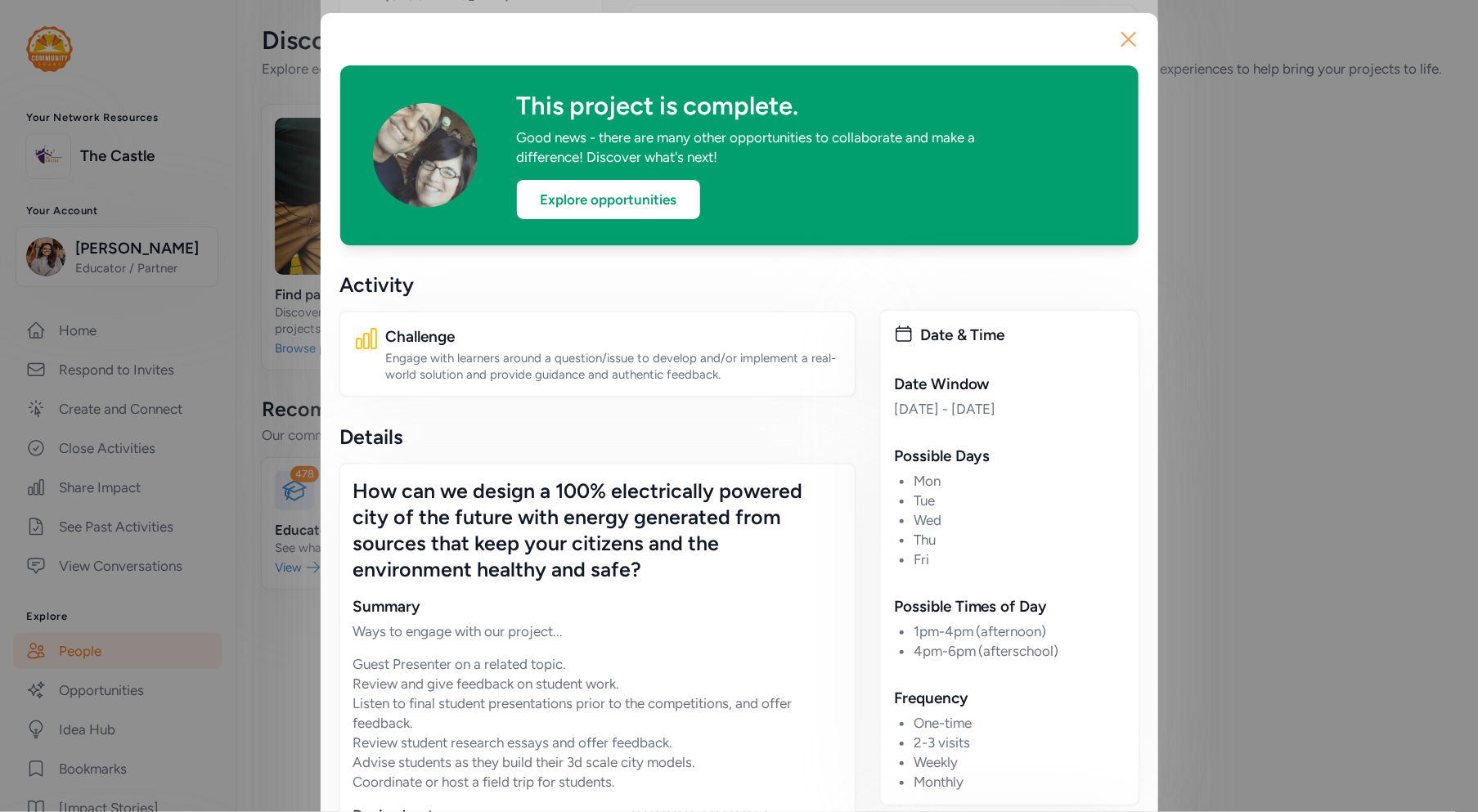 click 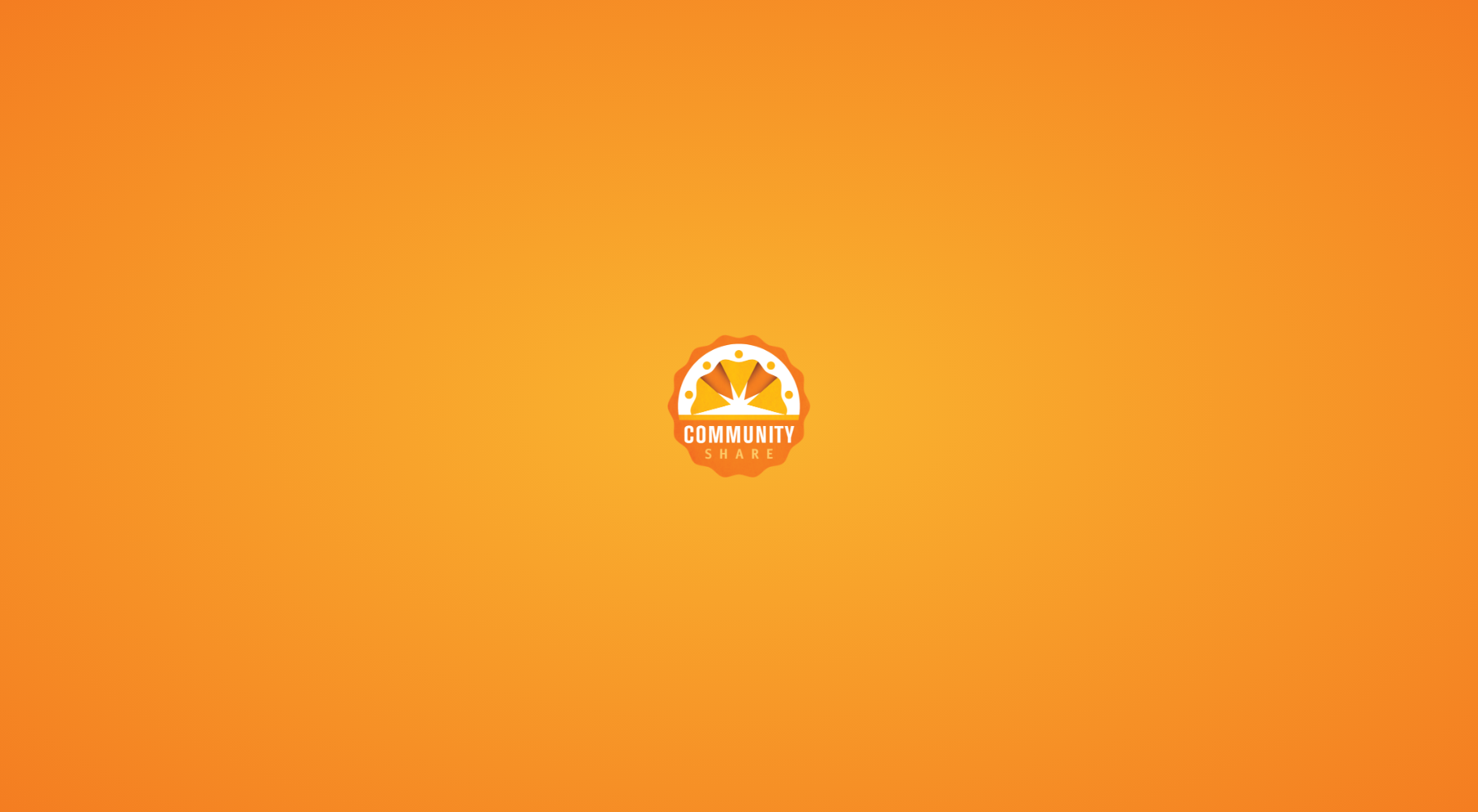 scroll, scrollTop: 0, scrollLeft: 0, axis: both 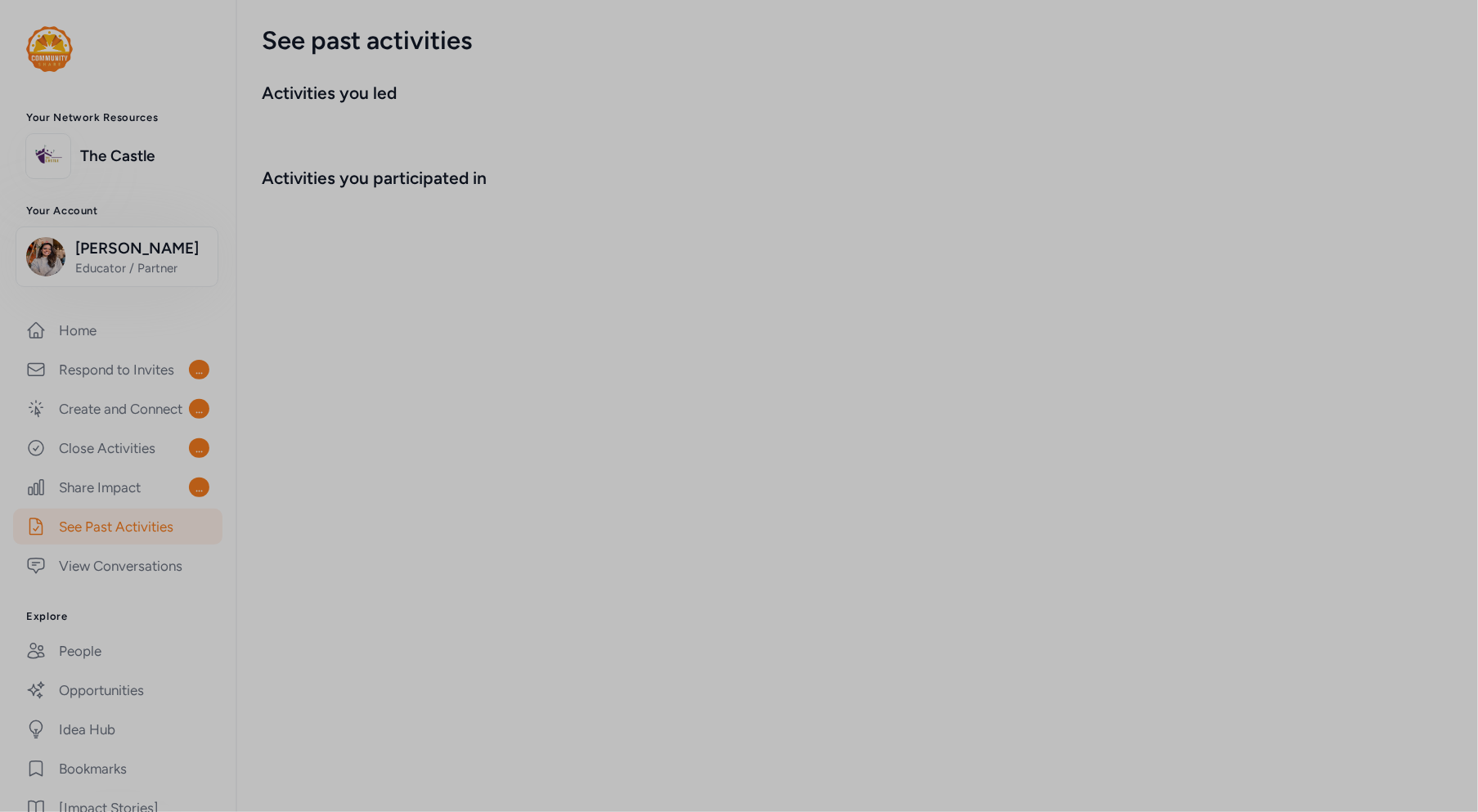 click at bounding box center [739, 406] 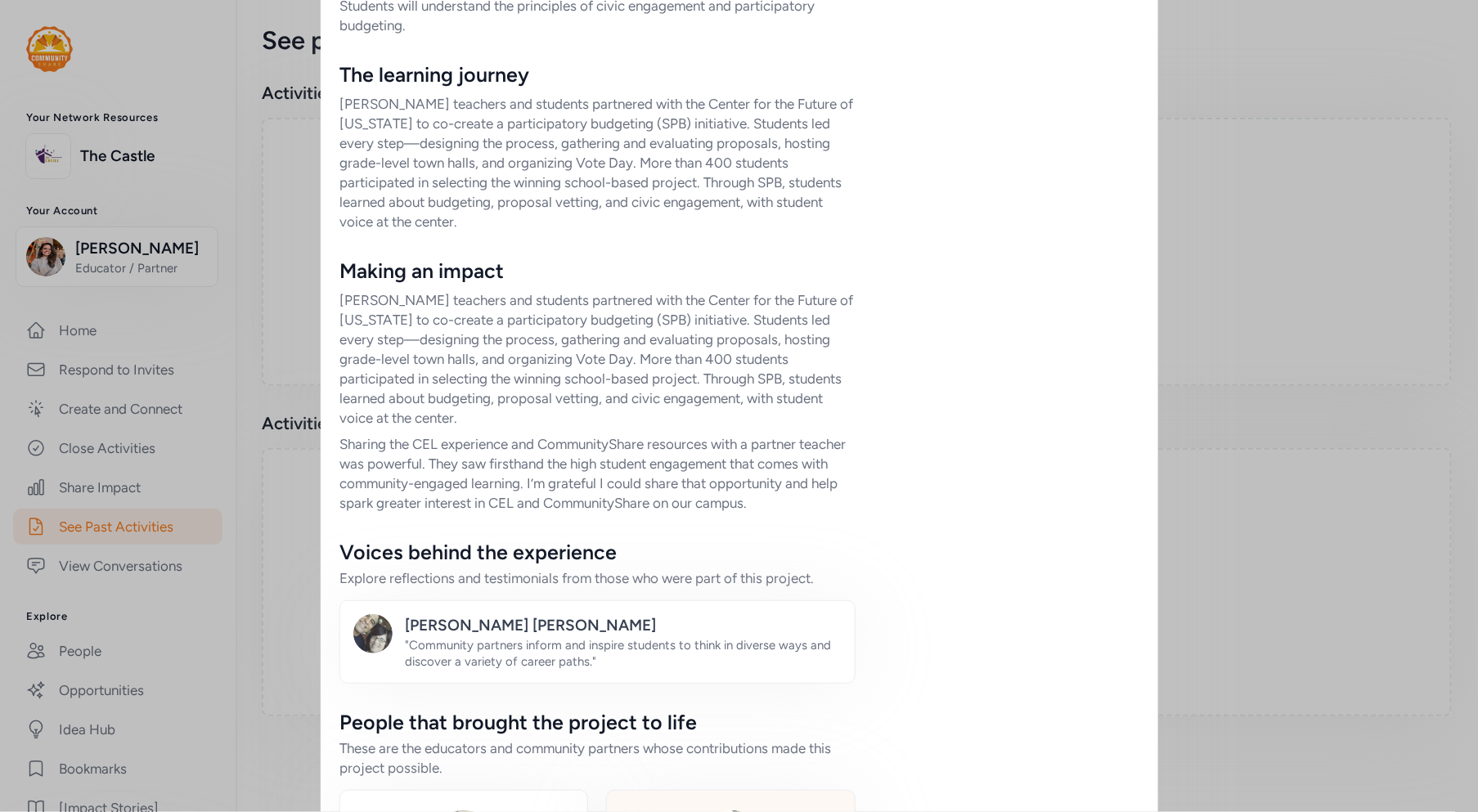 scroll, scrollTop: 801, scrollLeft: 0, axis: vertical 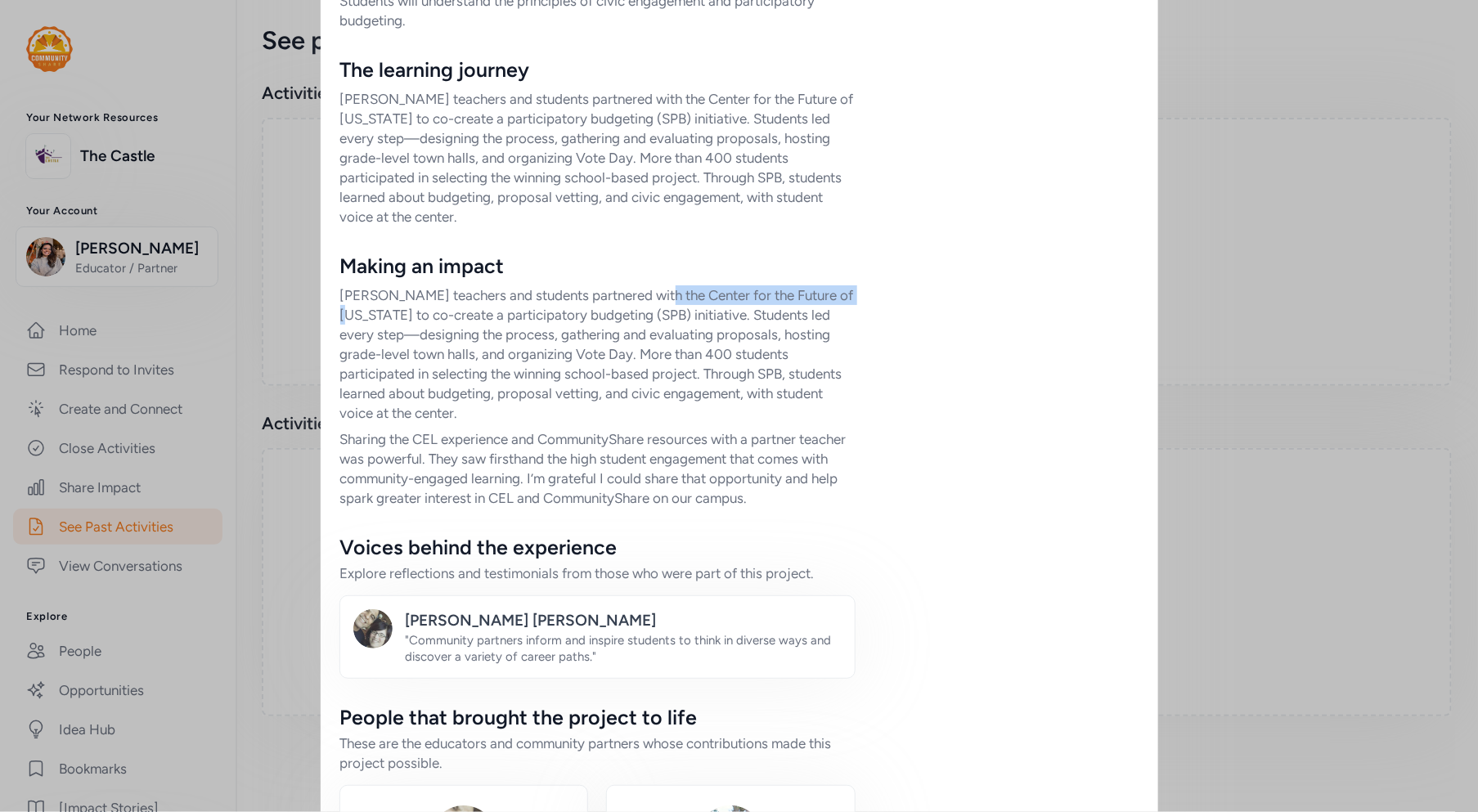 drag, startPoint x: 651, startPoint y: 295, endPoint x: 853, endPoint y: 288, distance: 202.12125 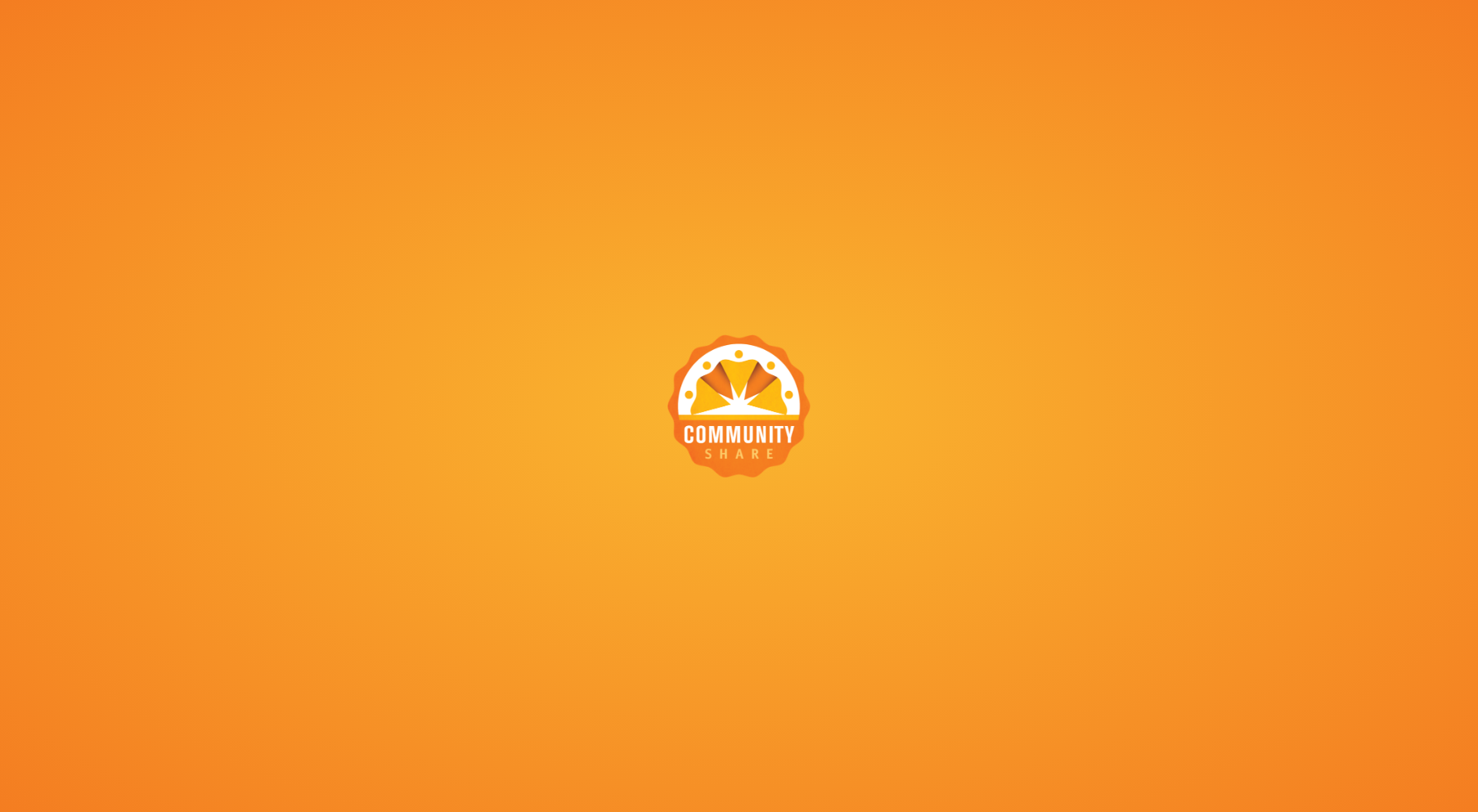 scroll, scrollTop: 0, scrollLeft: 0, axis: both 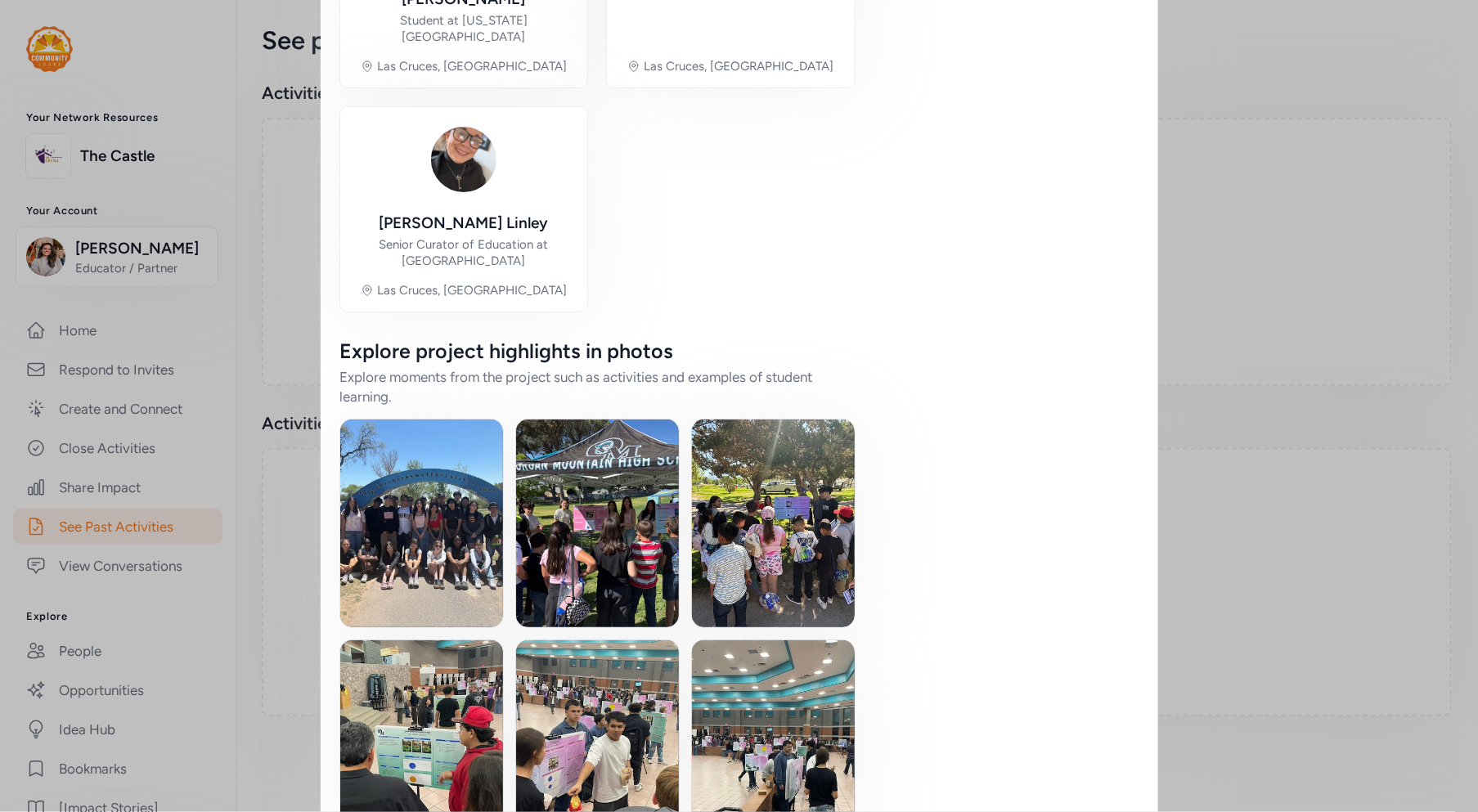 click at bounding box center [421, 523] 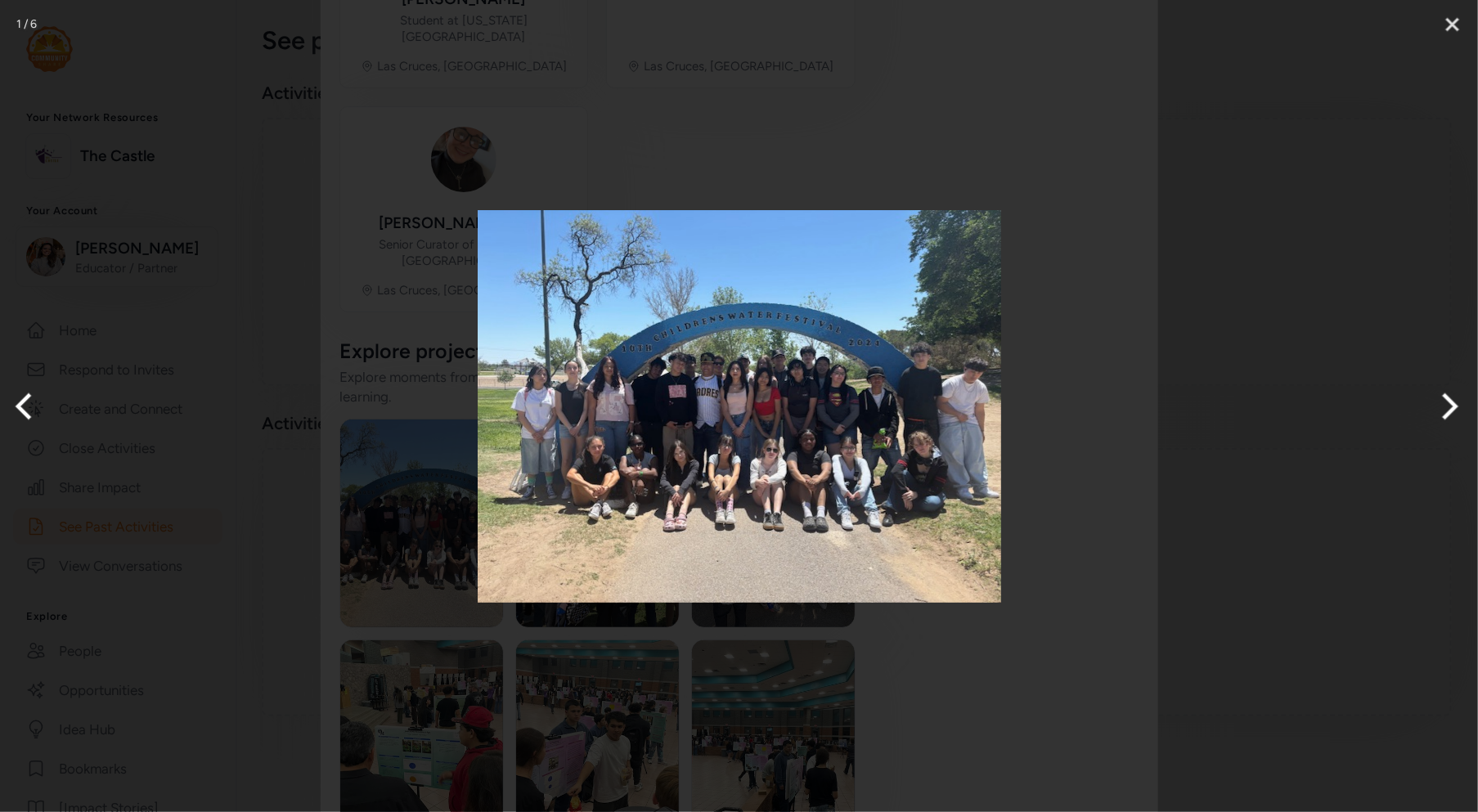 click at bounding box center [1447, 406] 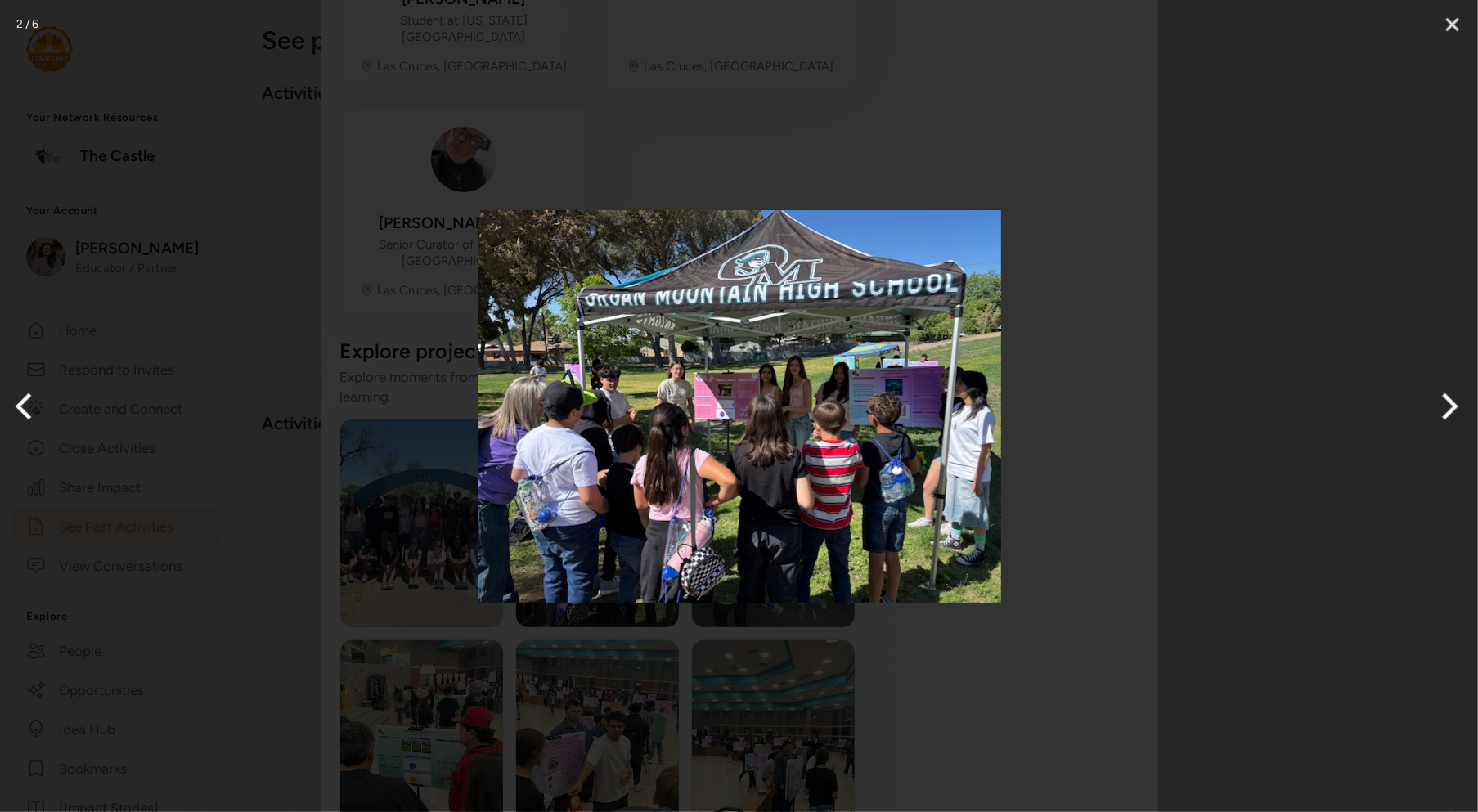 click at bounding box center [1447, 406] 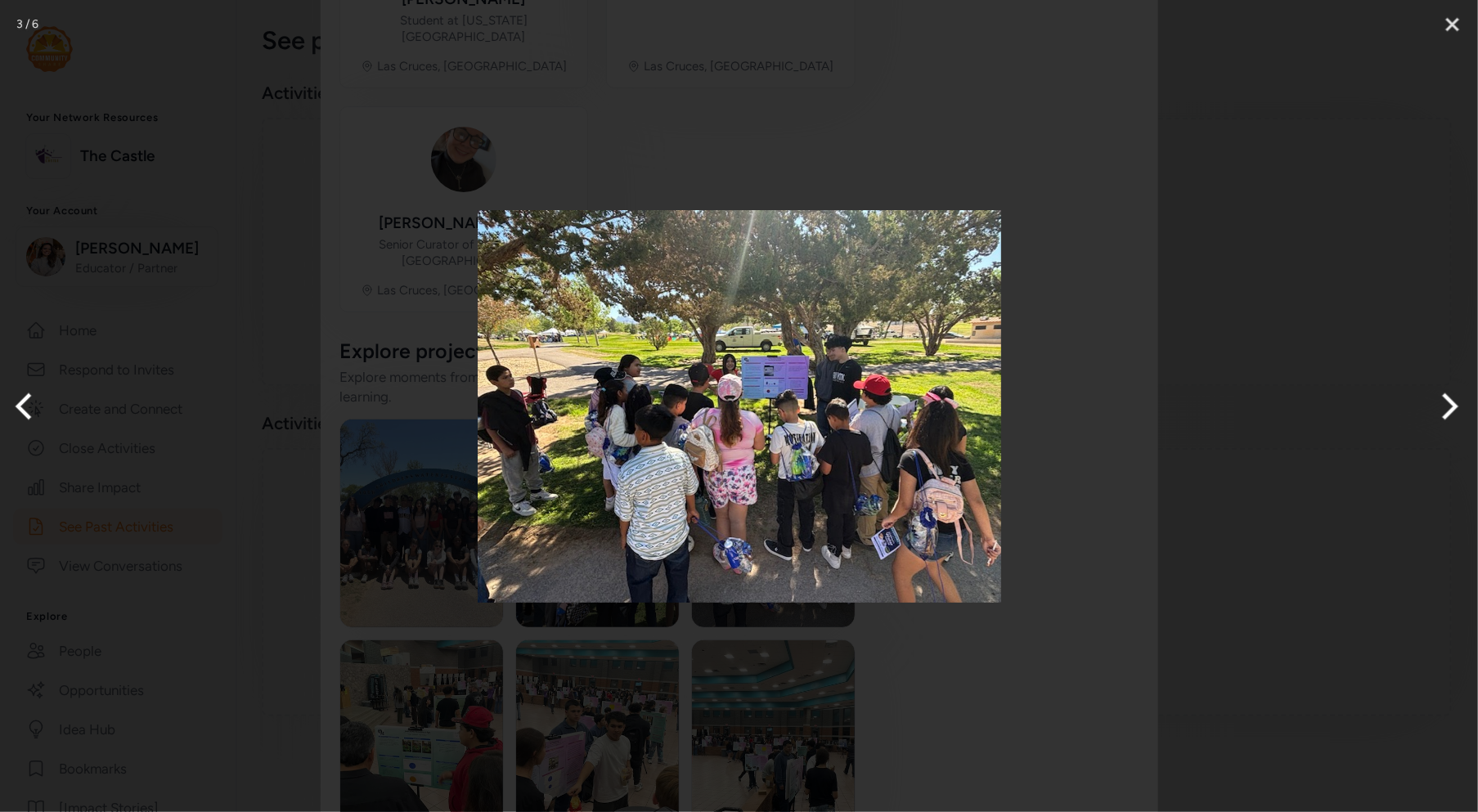 click at bounding box center [1447, 406] 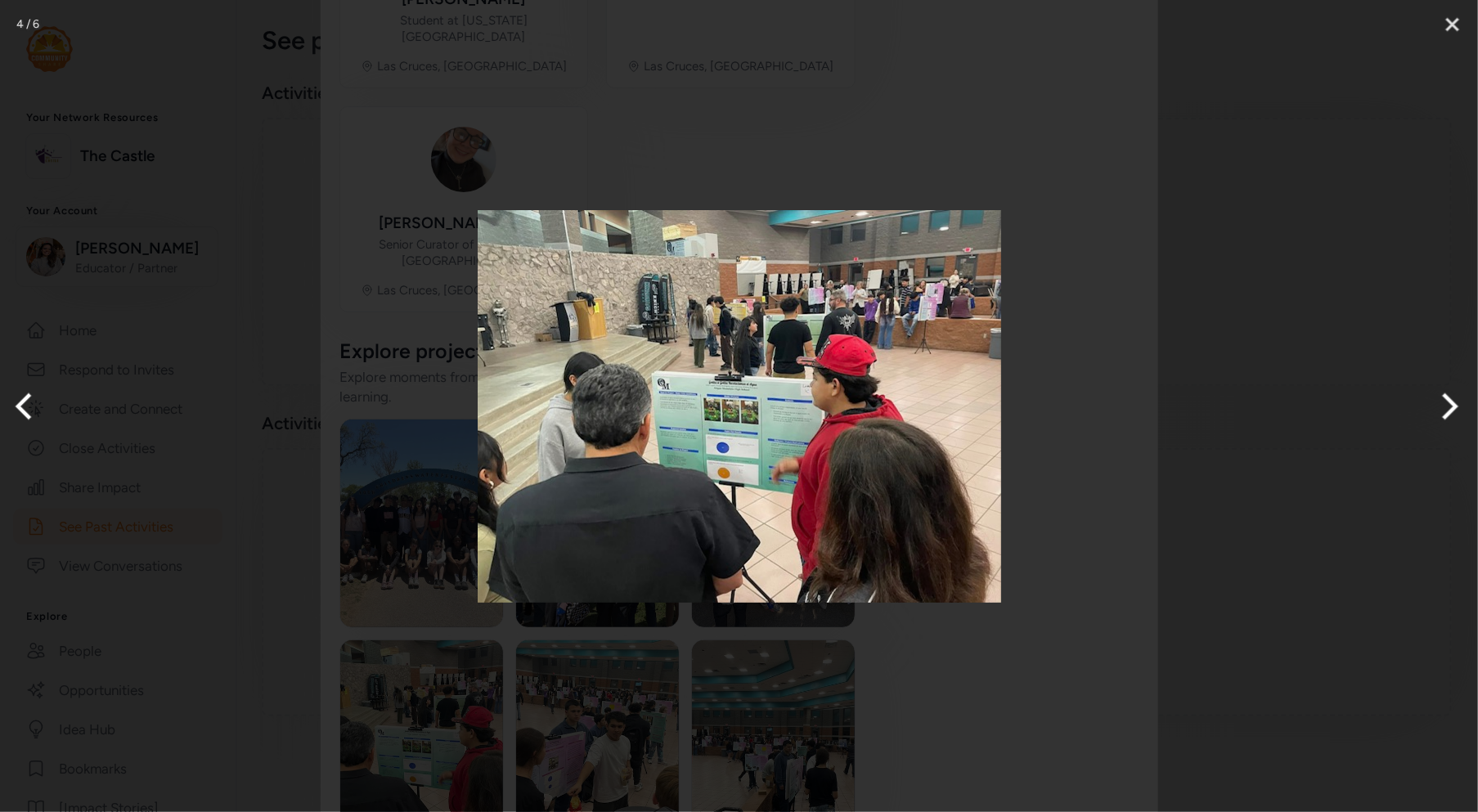 click at bounding box center (1447, 406) 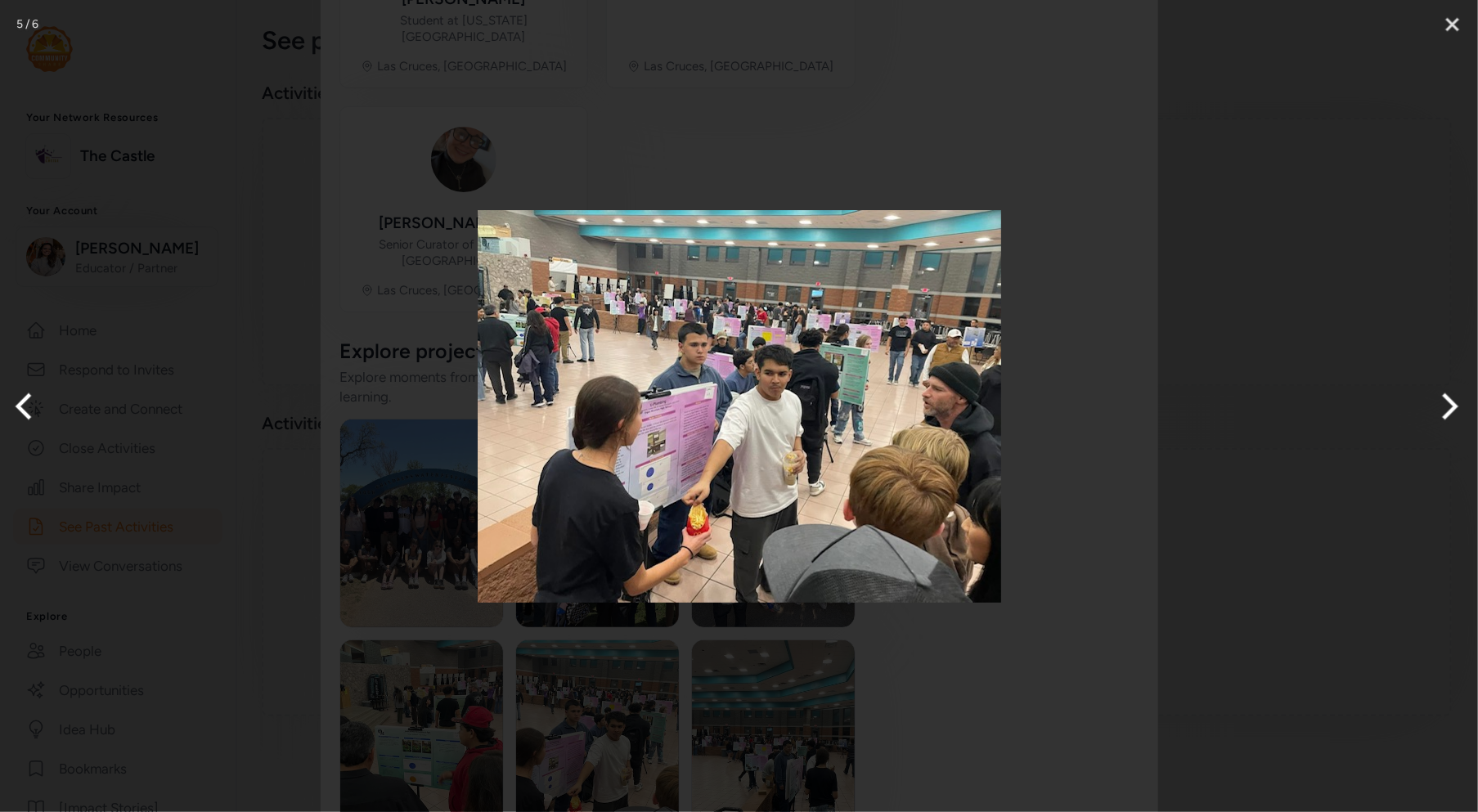 click at bounding box center [1447, 406] 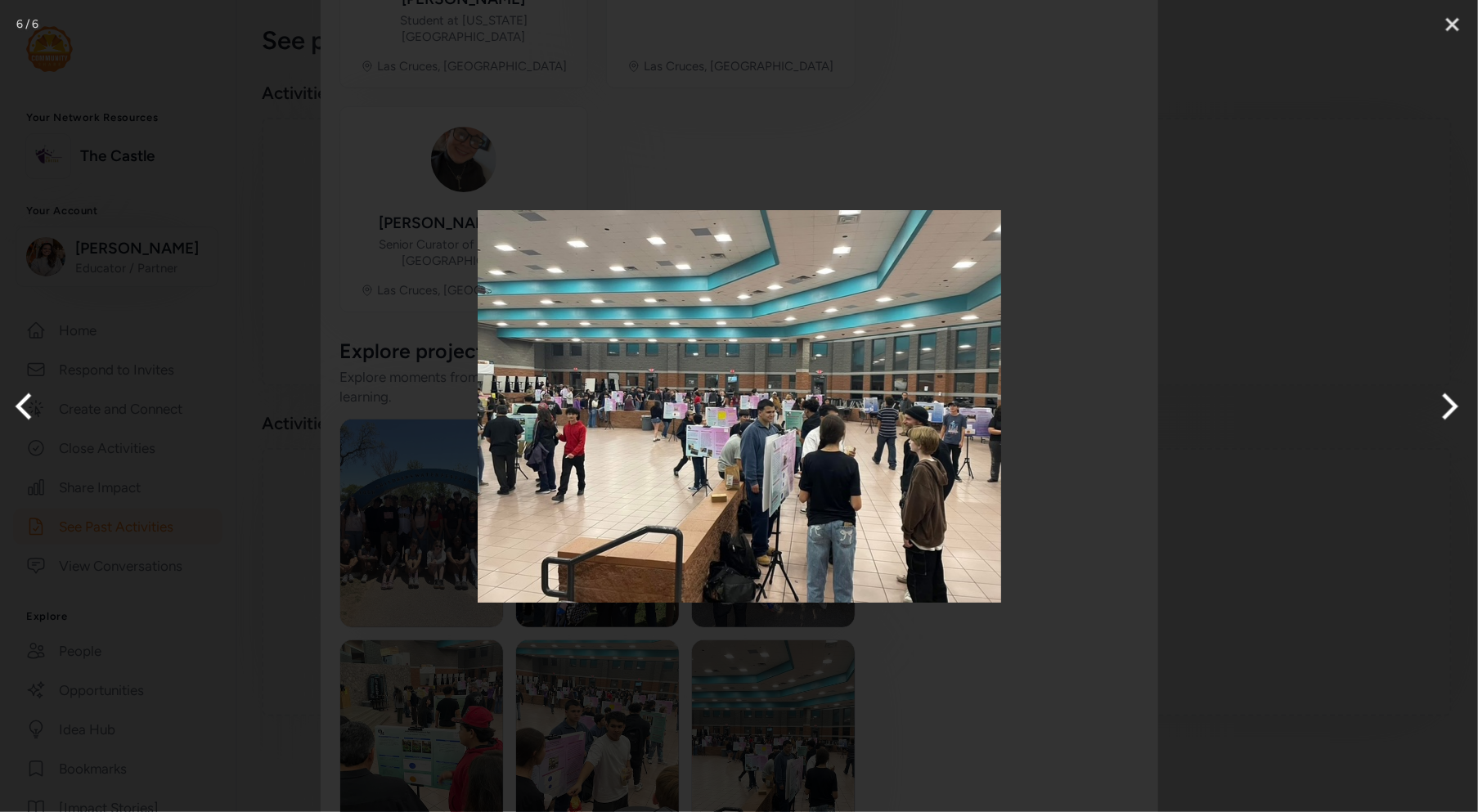 click at bounding box center [1447, 406] 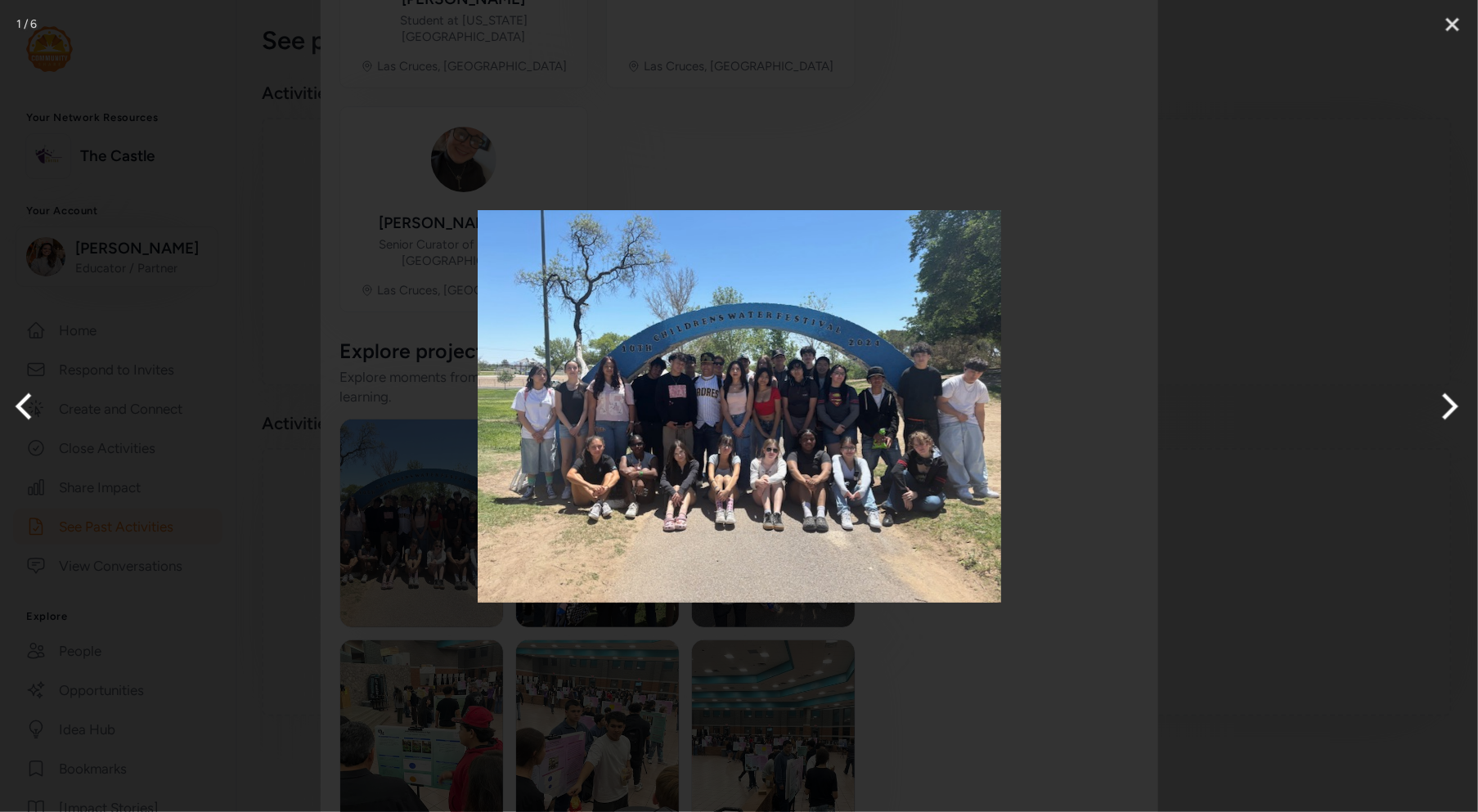 click at bounding box center [1447, 406] 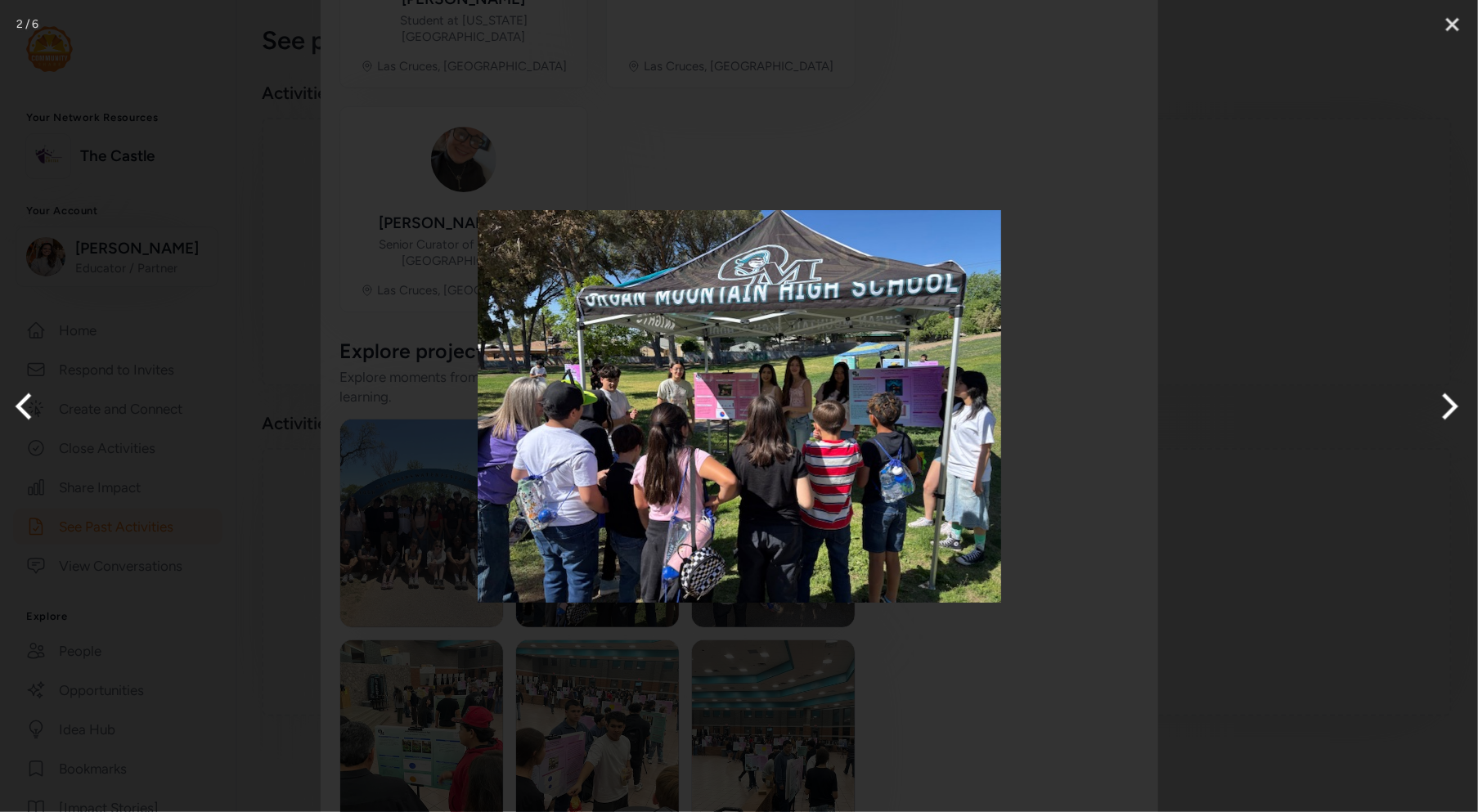 click at bounding box center [739, 406] 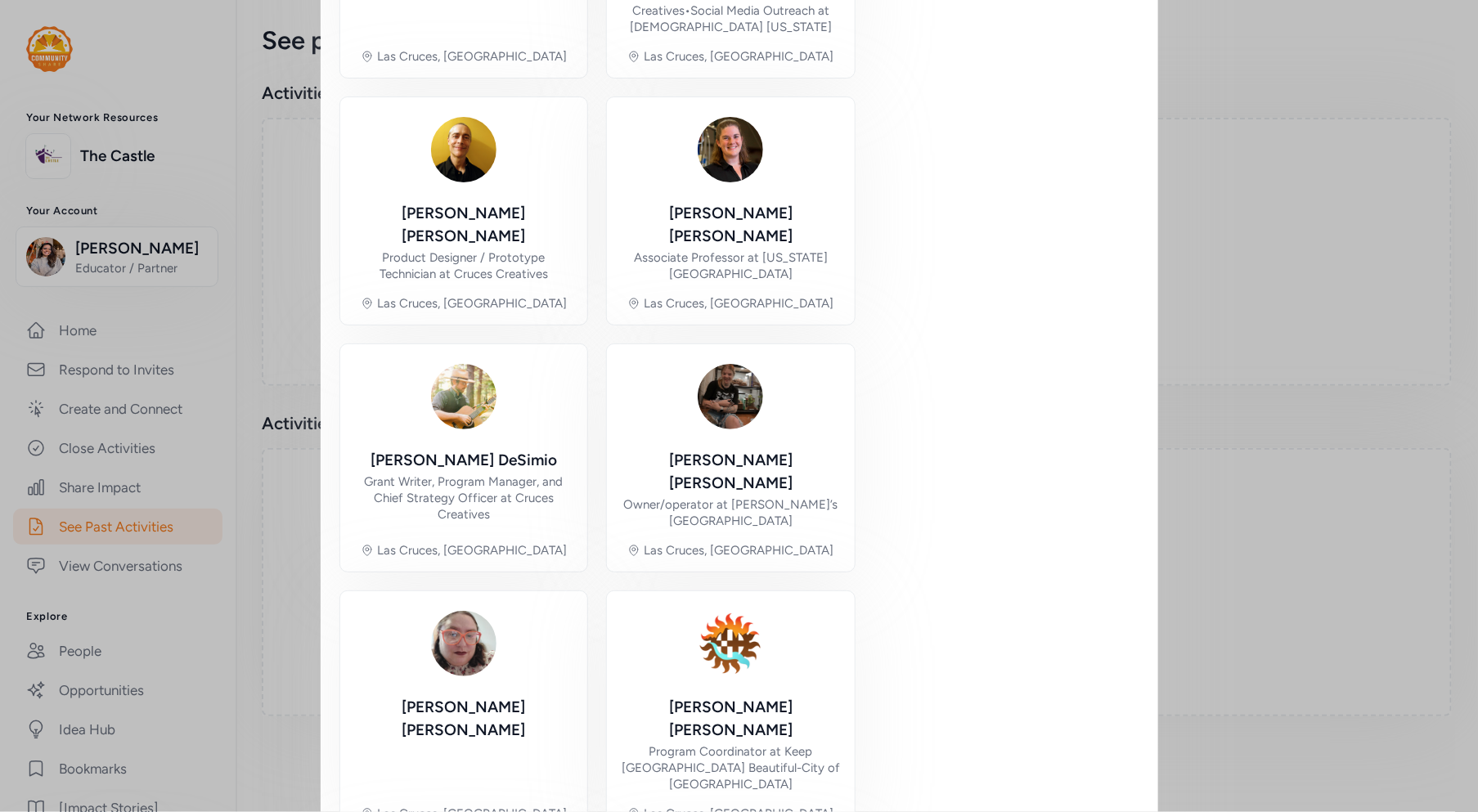 scroll, scrollTop: 0, scrollLeft: 0, axis: both 